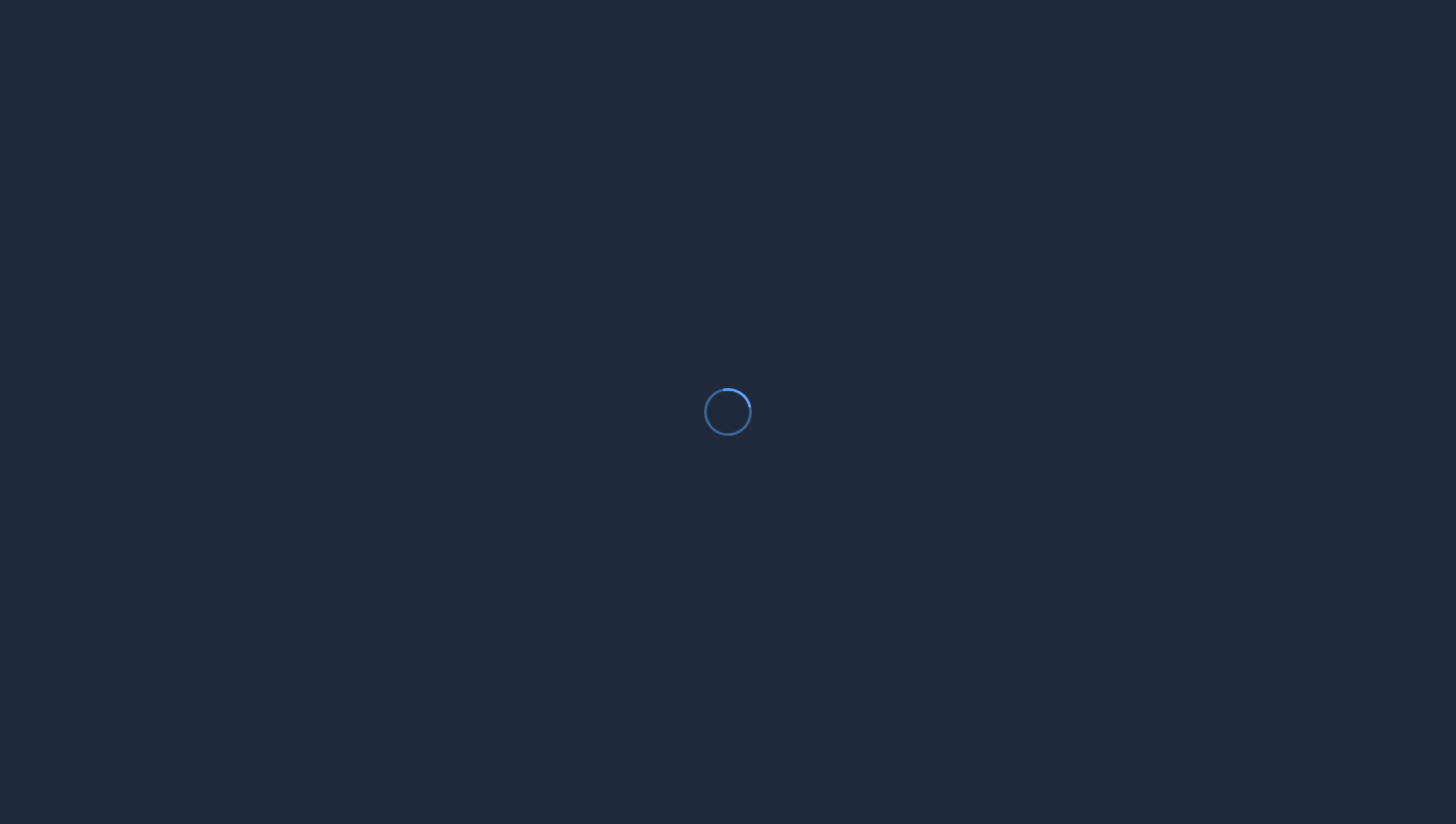 scroll, scrollTop: 0, scrollLeft: 0, axis: both 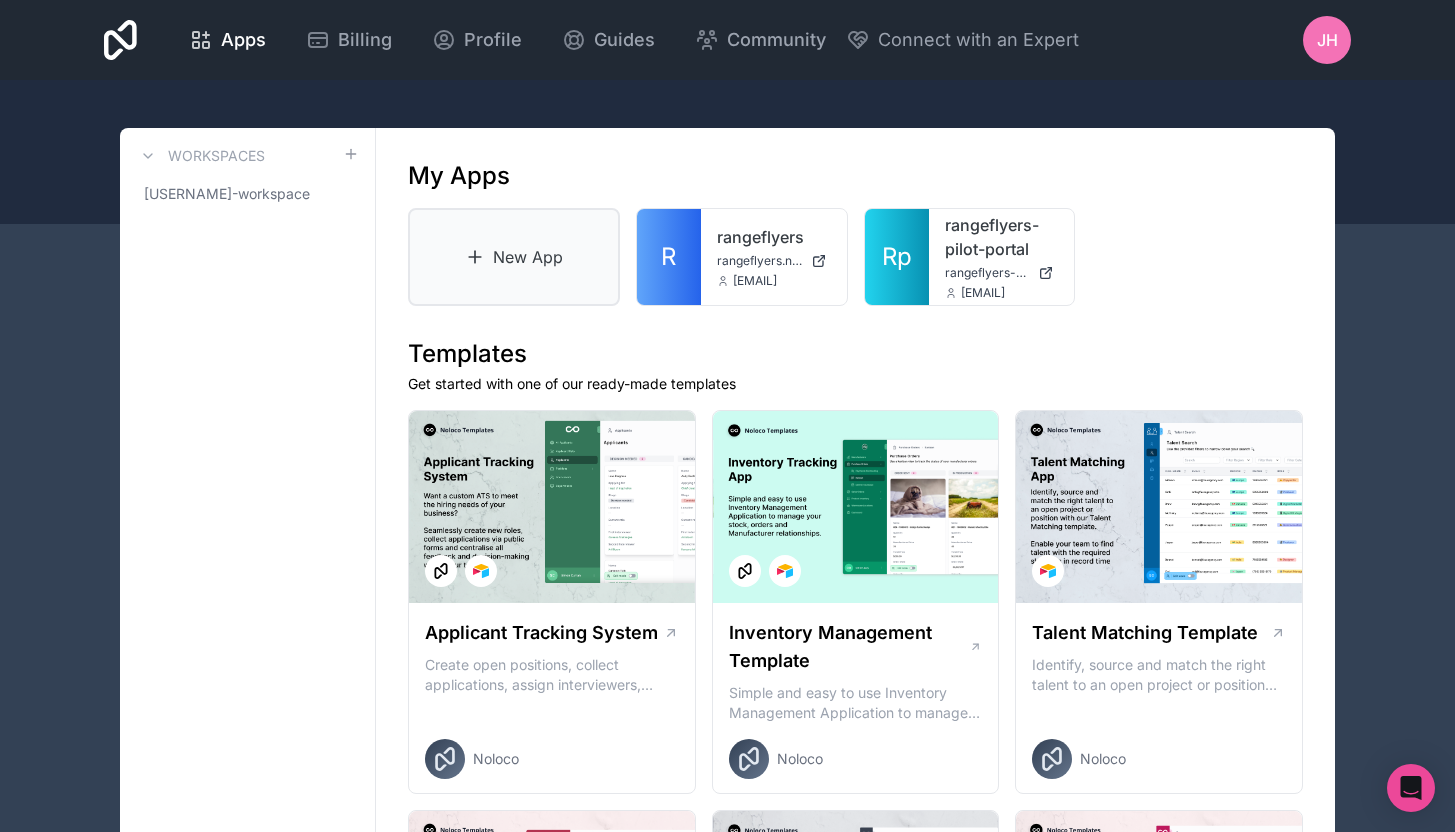 drag, startPoint x: 477, startPoint y: 268, endPoint x: 490, endPoint y: 284, distance: 20.615528 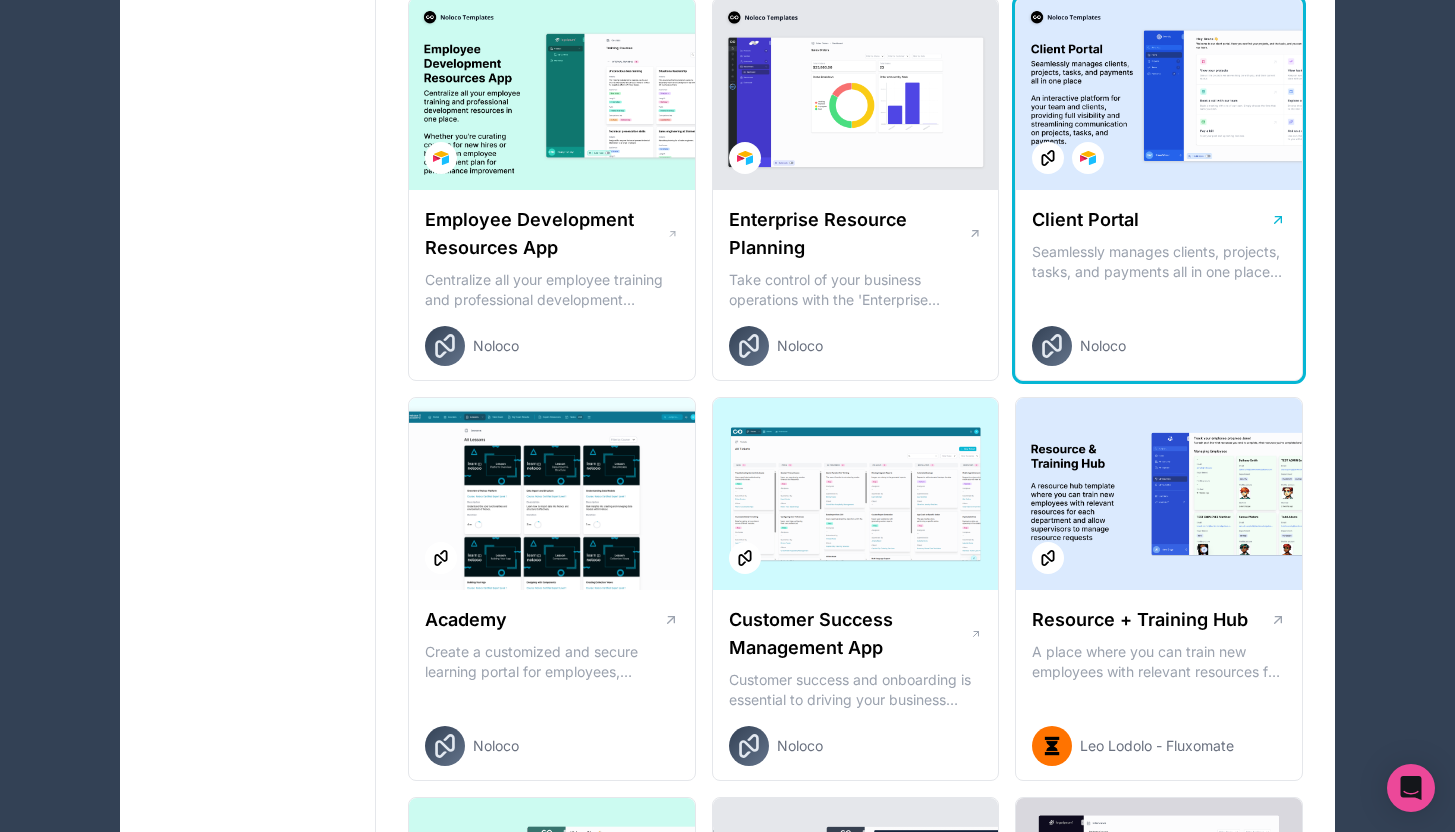 scroll, scrollTop: 1612, scrollLeft: 0, axis: vertical 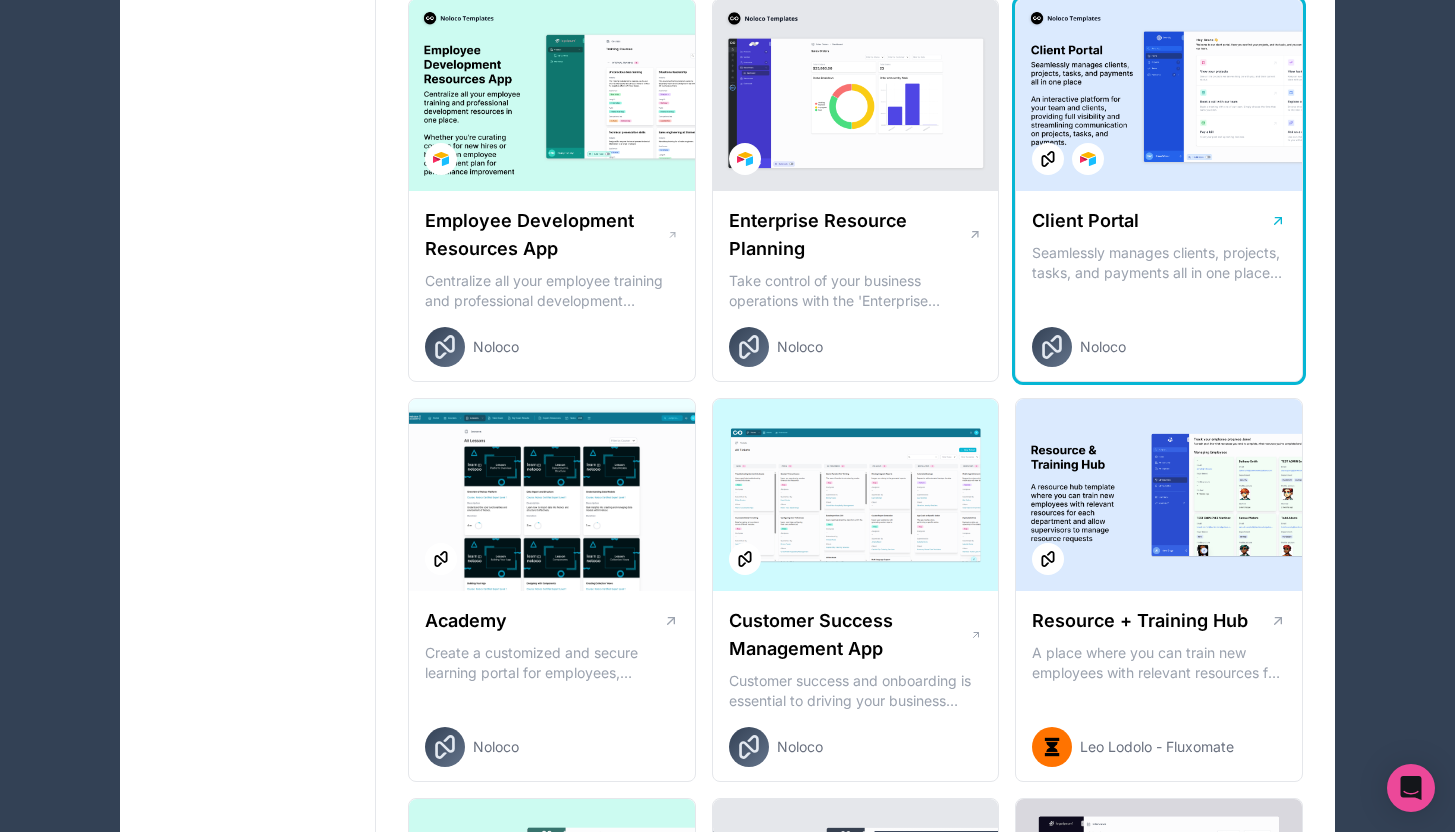 click on "Client Portal
Seamlessly manages clients, projects, tasks, and payments all in one place An interactive platform for your team and clients, providing full visibility and streamlining communication on projects, tasks, and payments.
Noloco" at bounding box center [1159, 287] 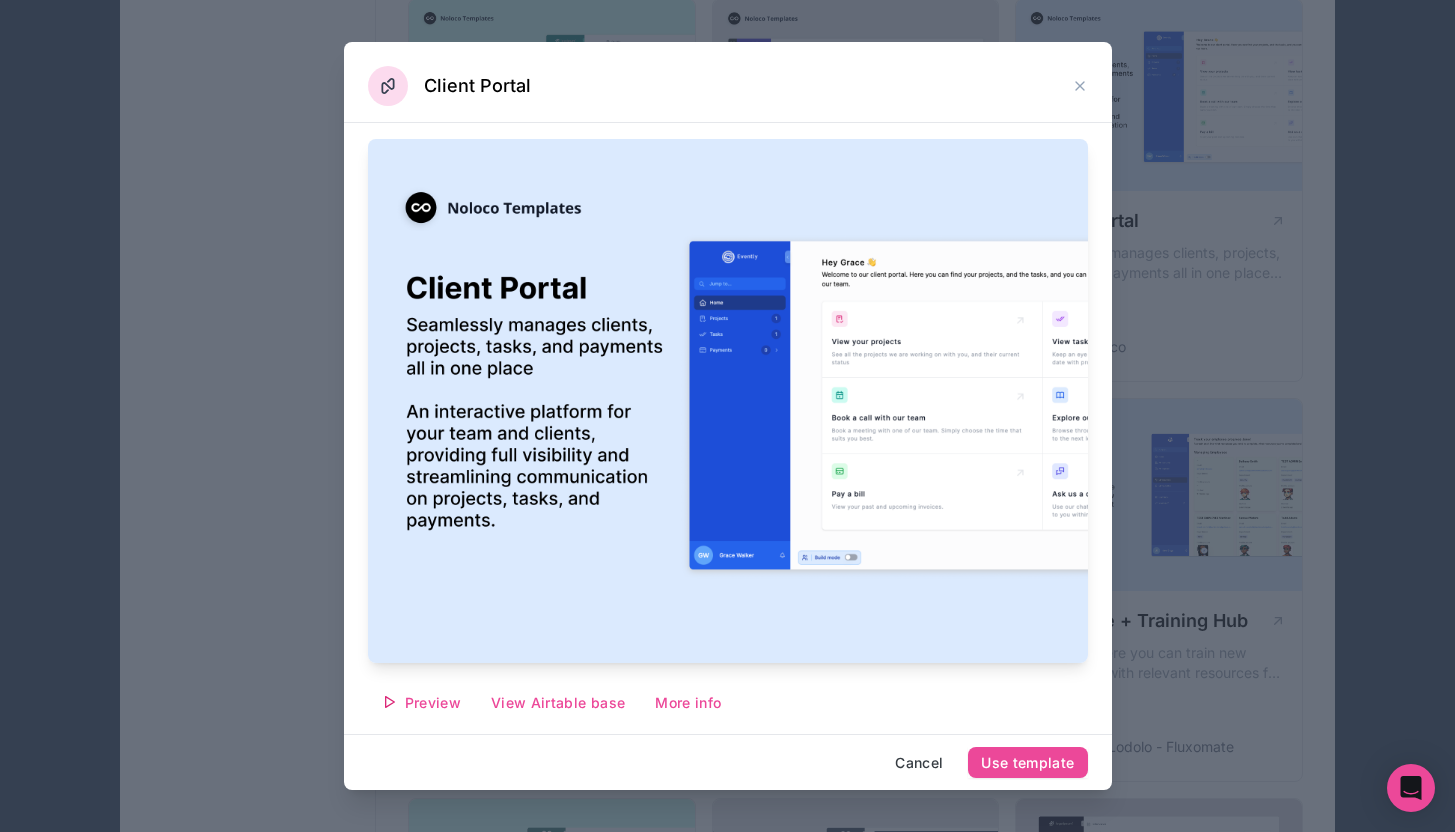 scroll, scrollTop: 153, scrollLeft: 0, axis: vertical 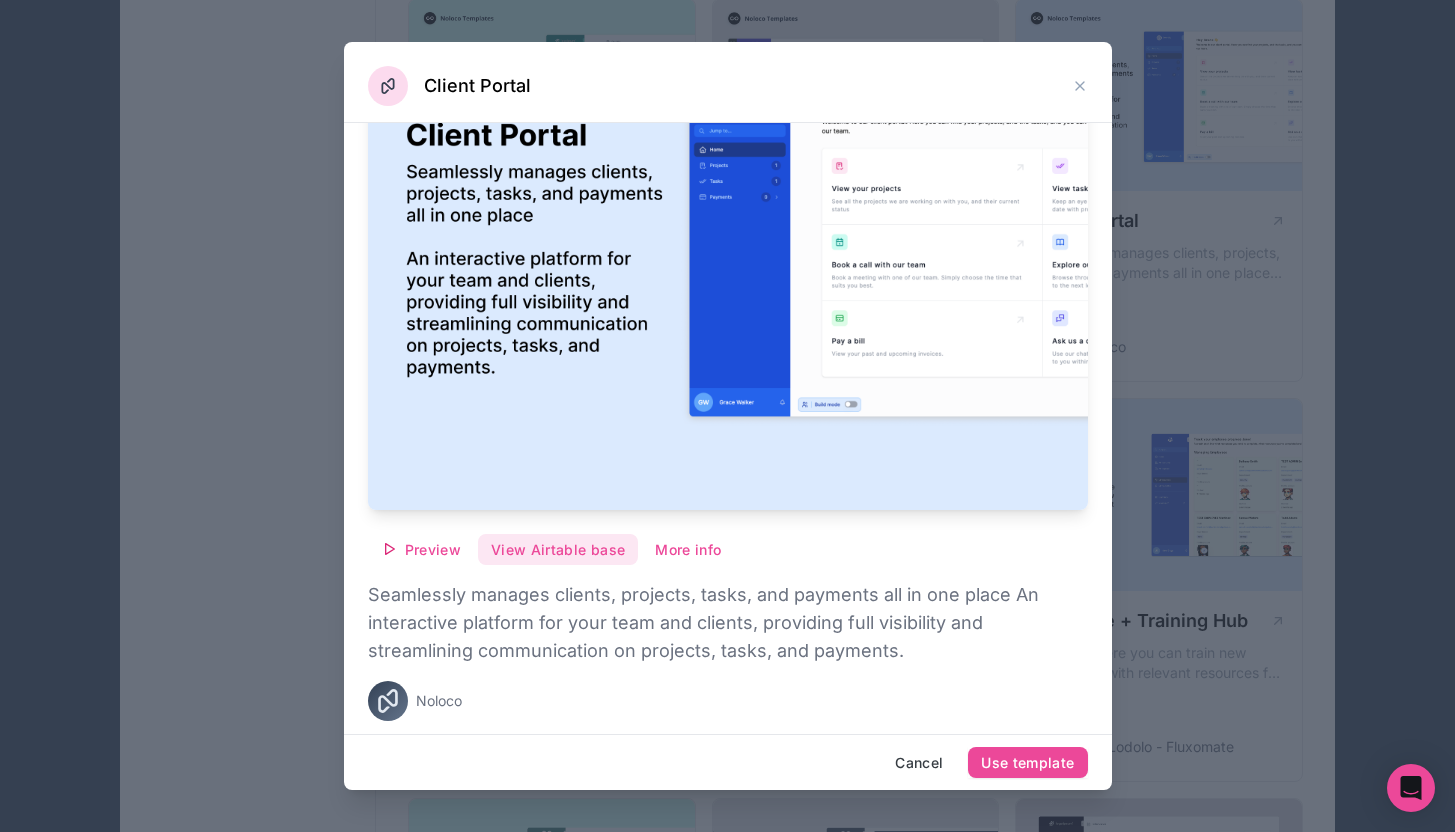 click on "View Airtable base" at bounding box center [558, 550] 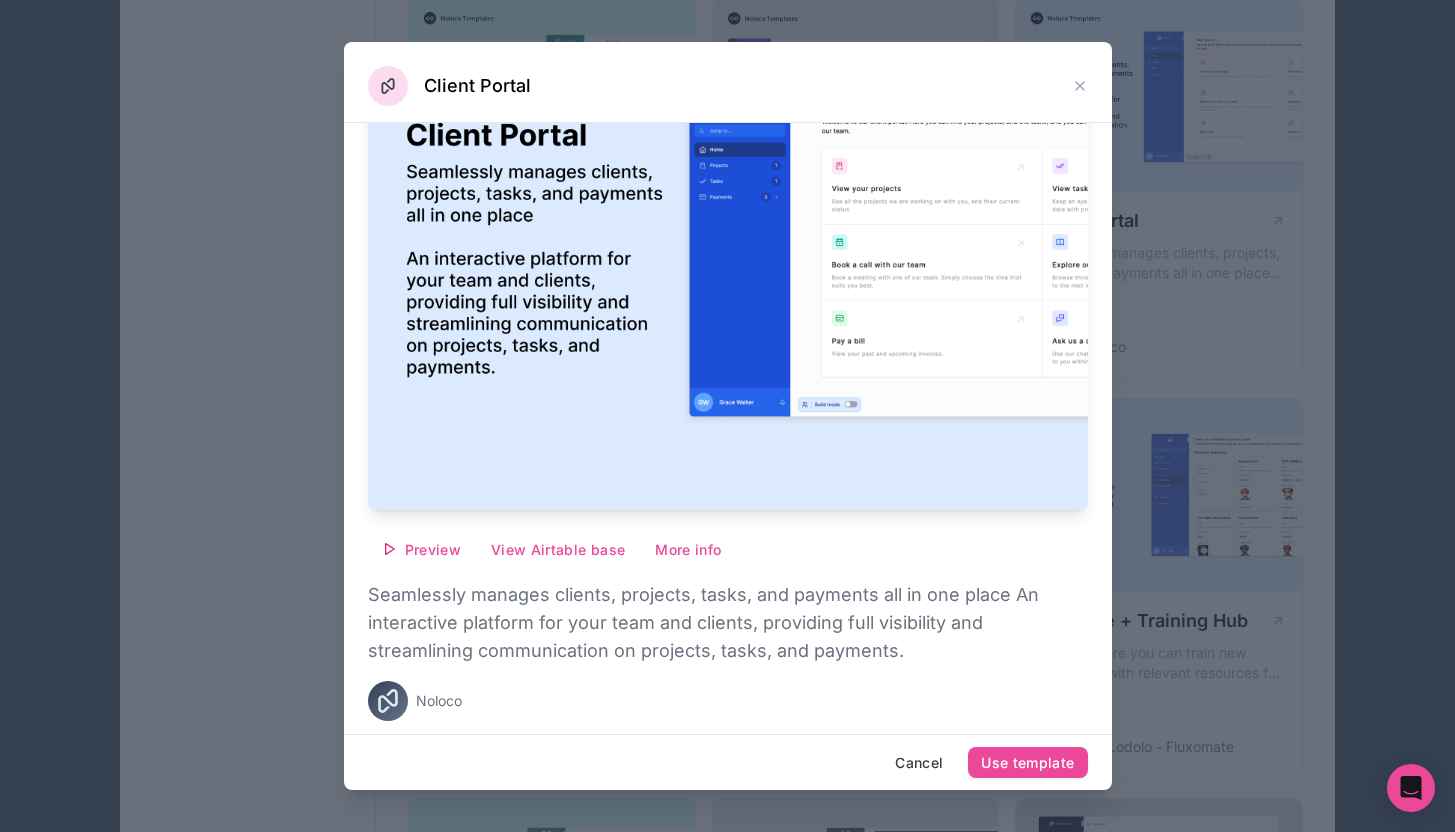 click 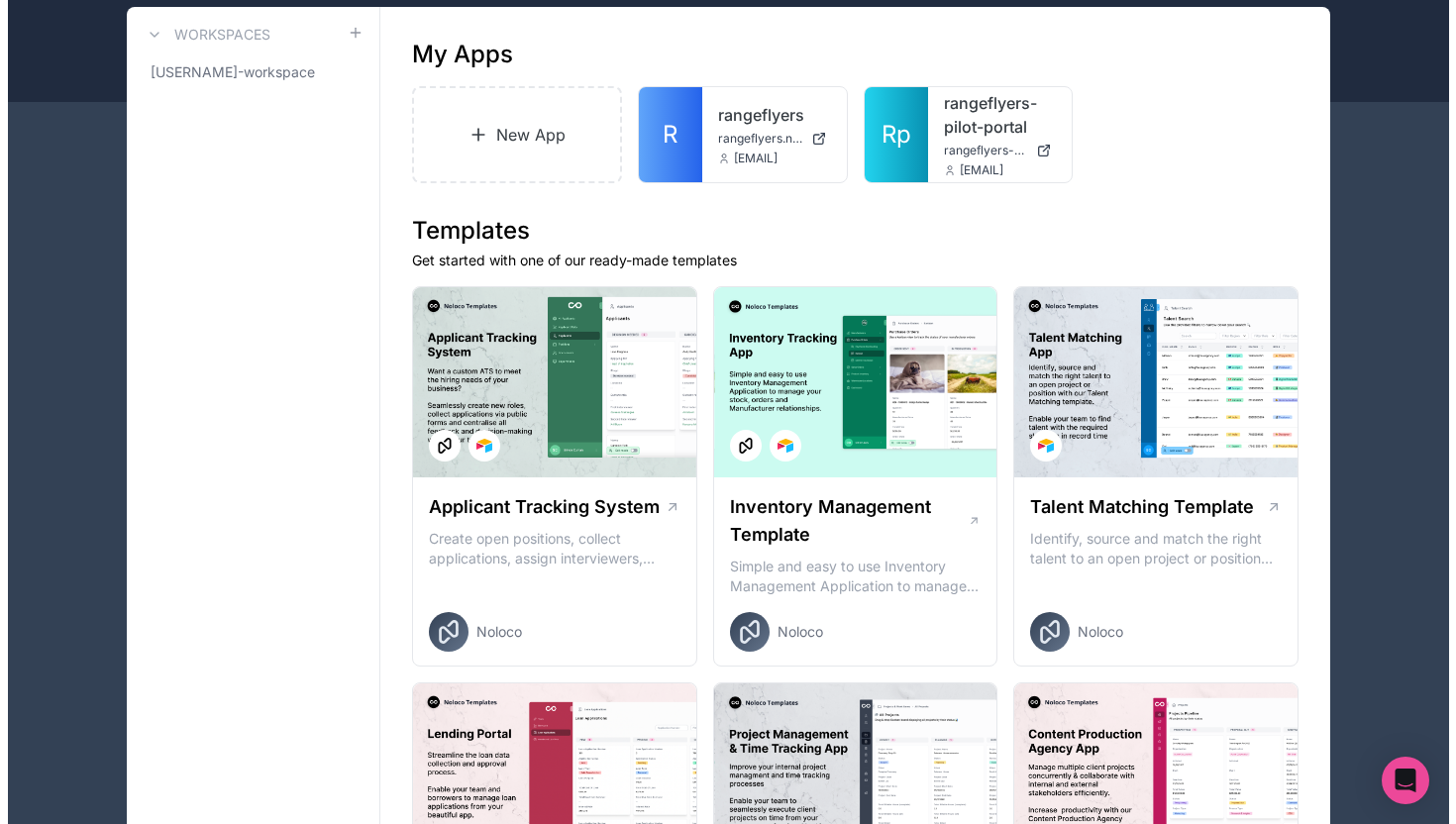 scroll, scrollTop: 0, scrollLeft: 0, axis: both 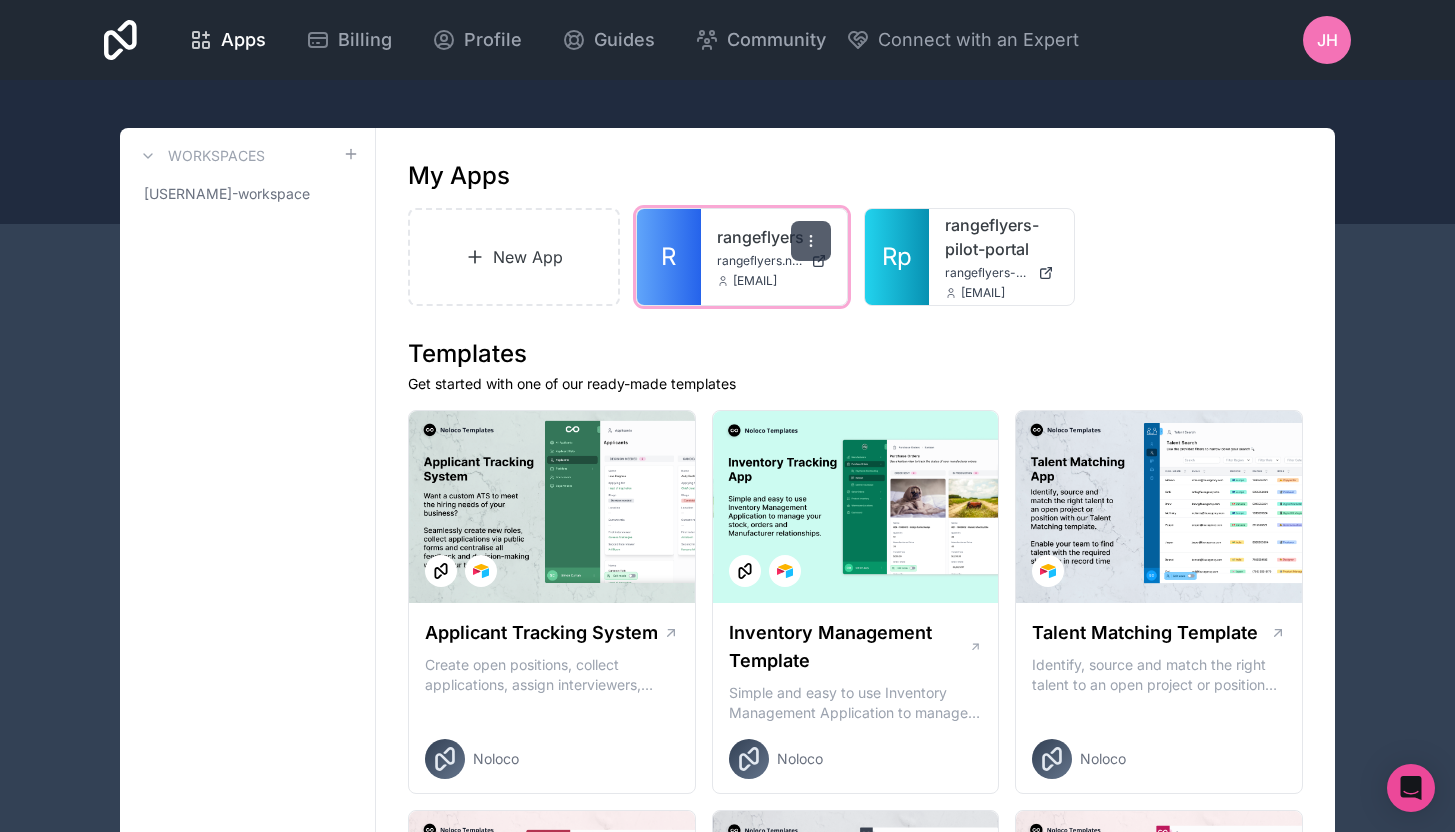 click 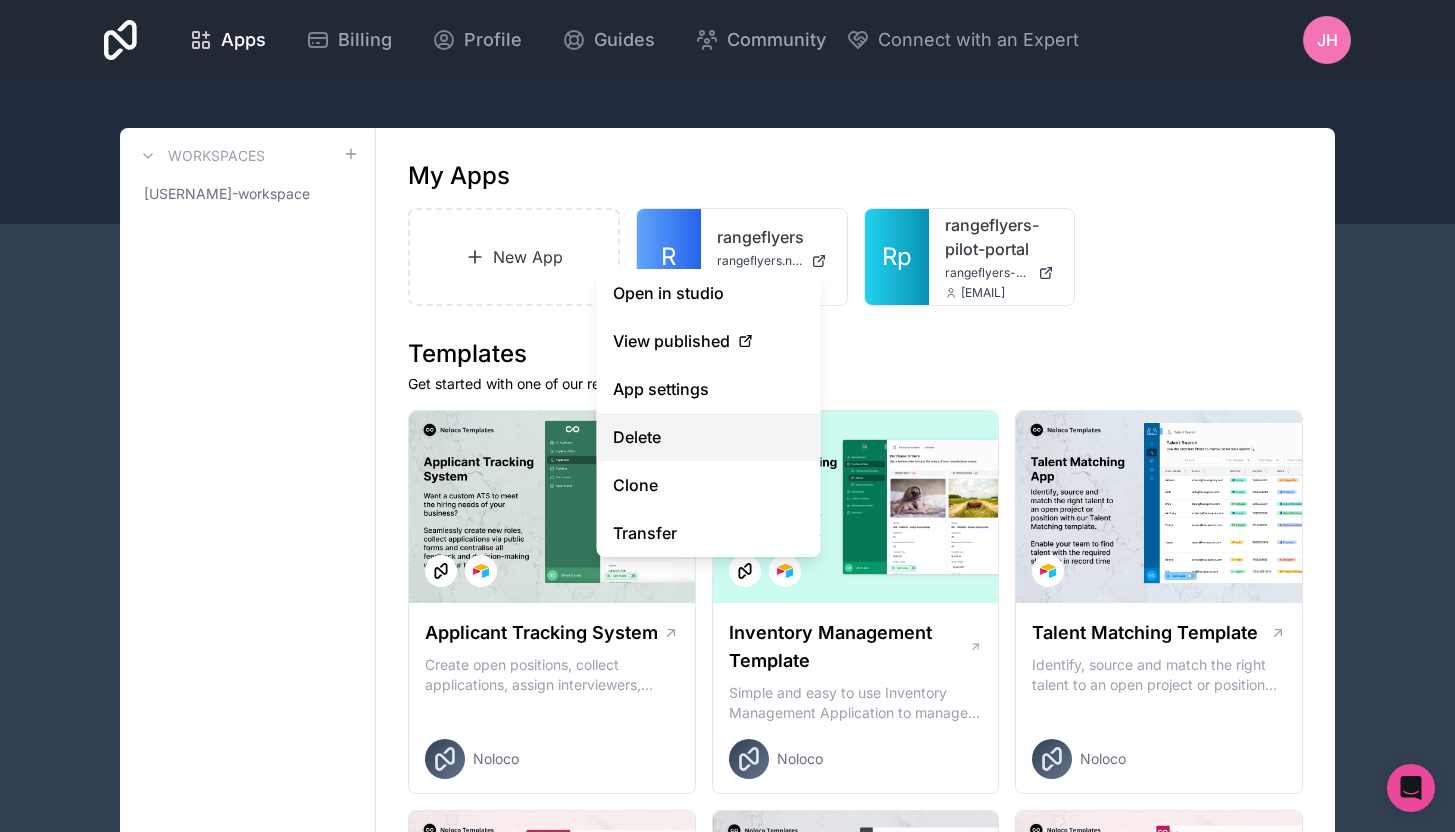 click on "Delete" at bounding box center (709, 437) 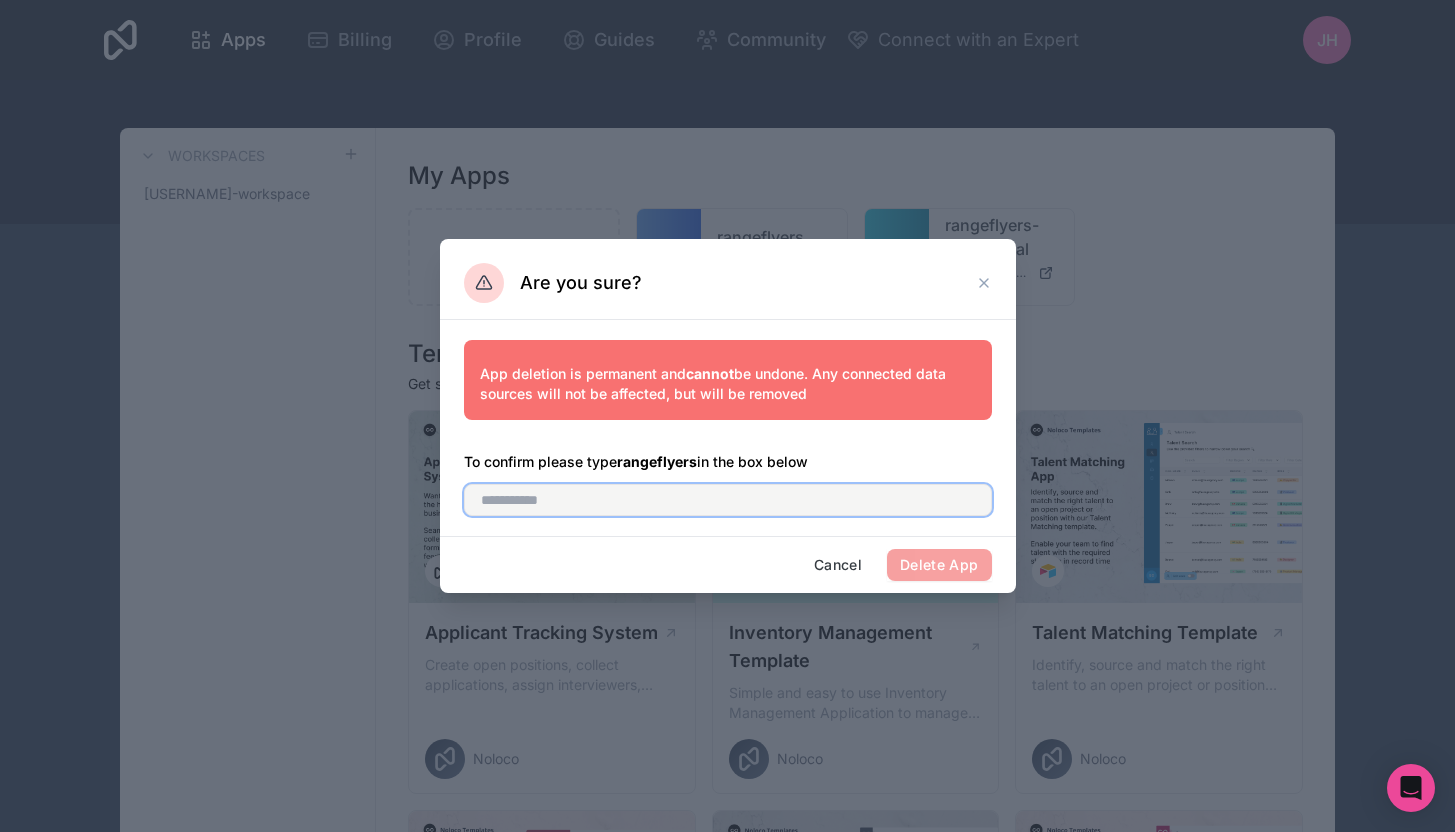 click at bounding box center (728, 500) 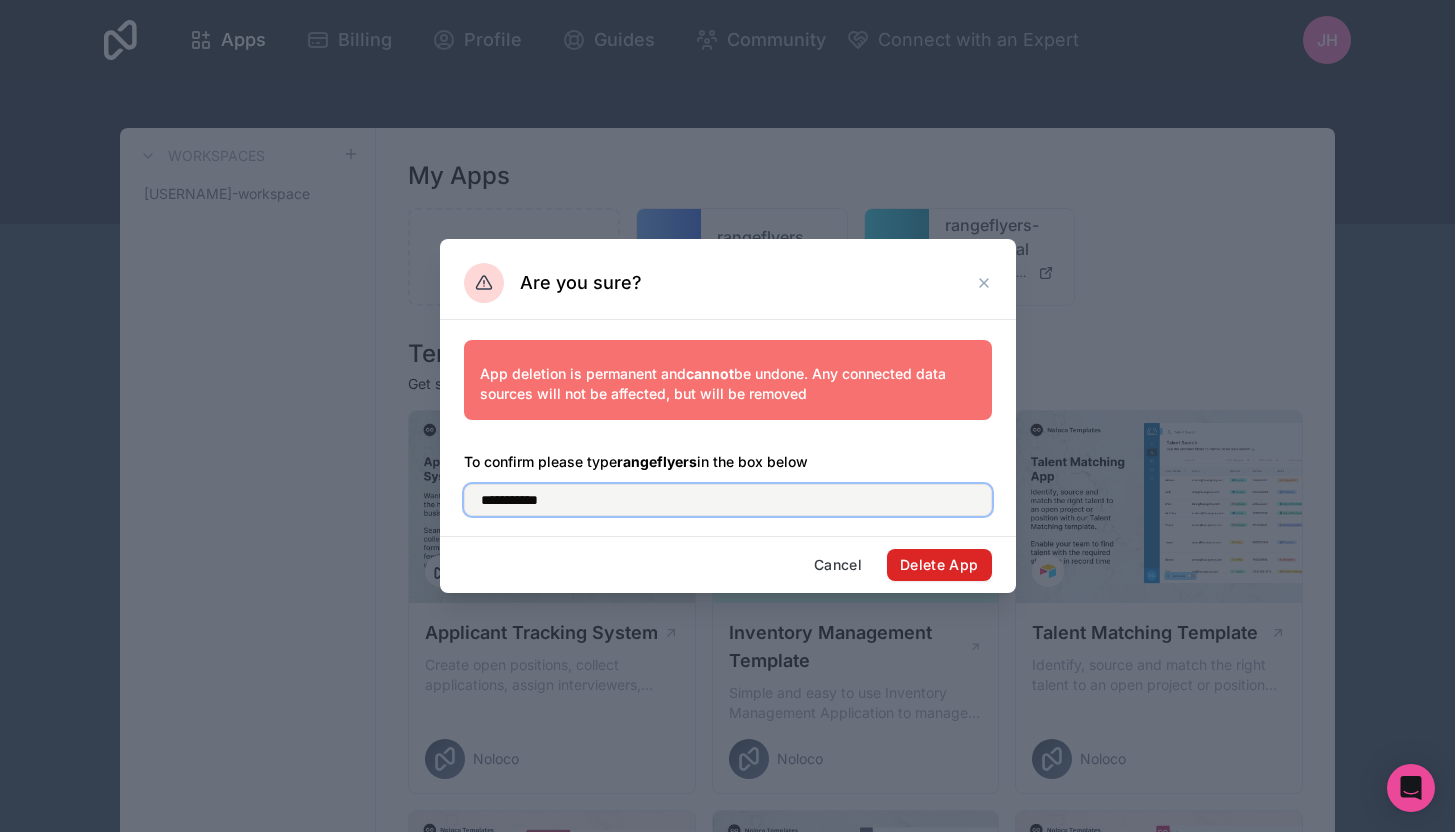 type on "**********" 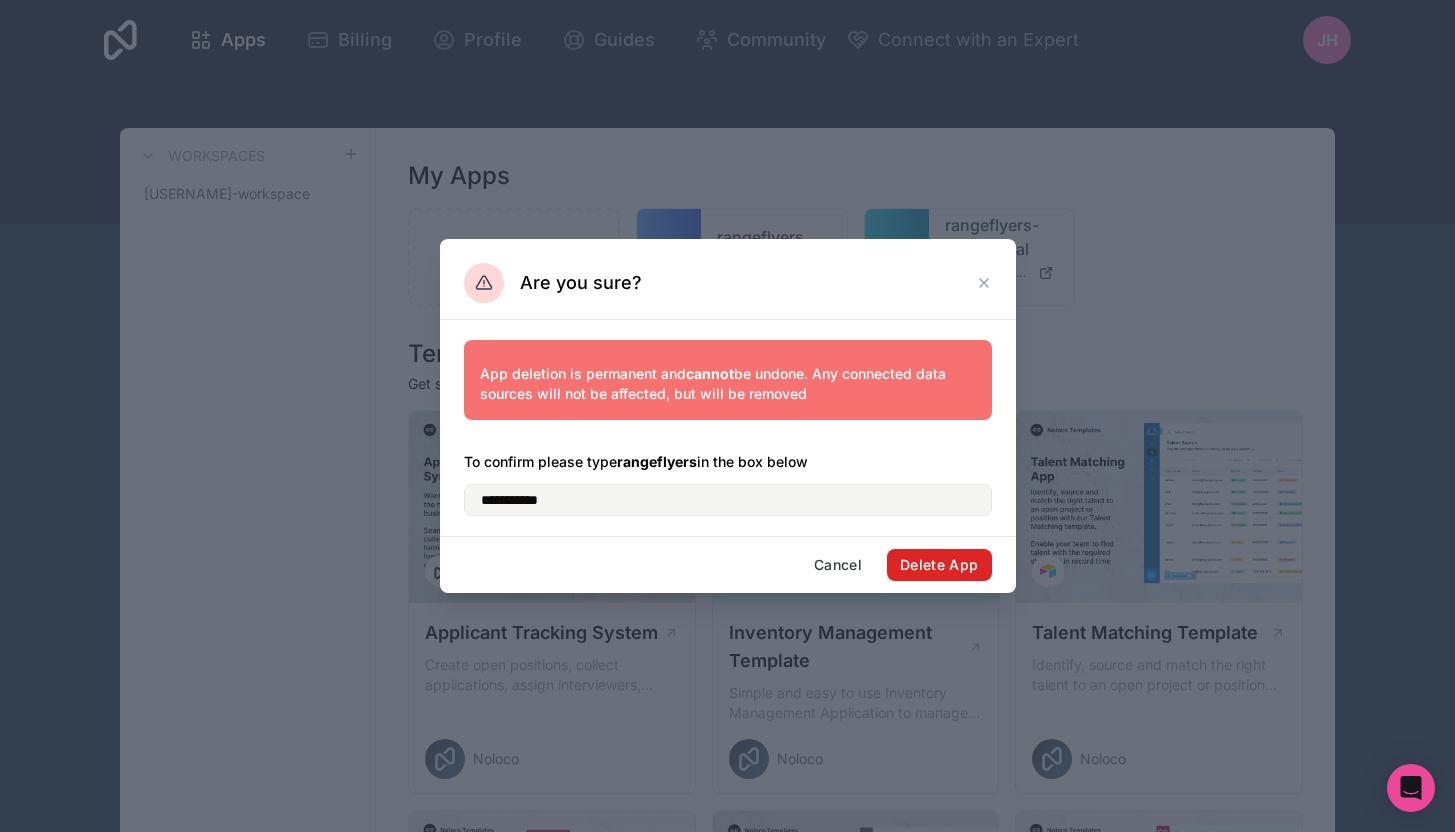 click on "Delete App" at bounding box center (939, 565) 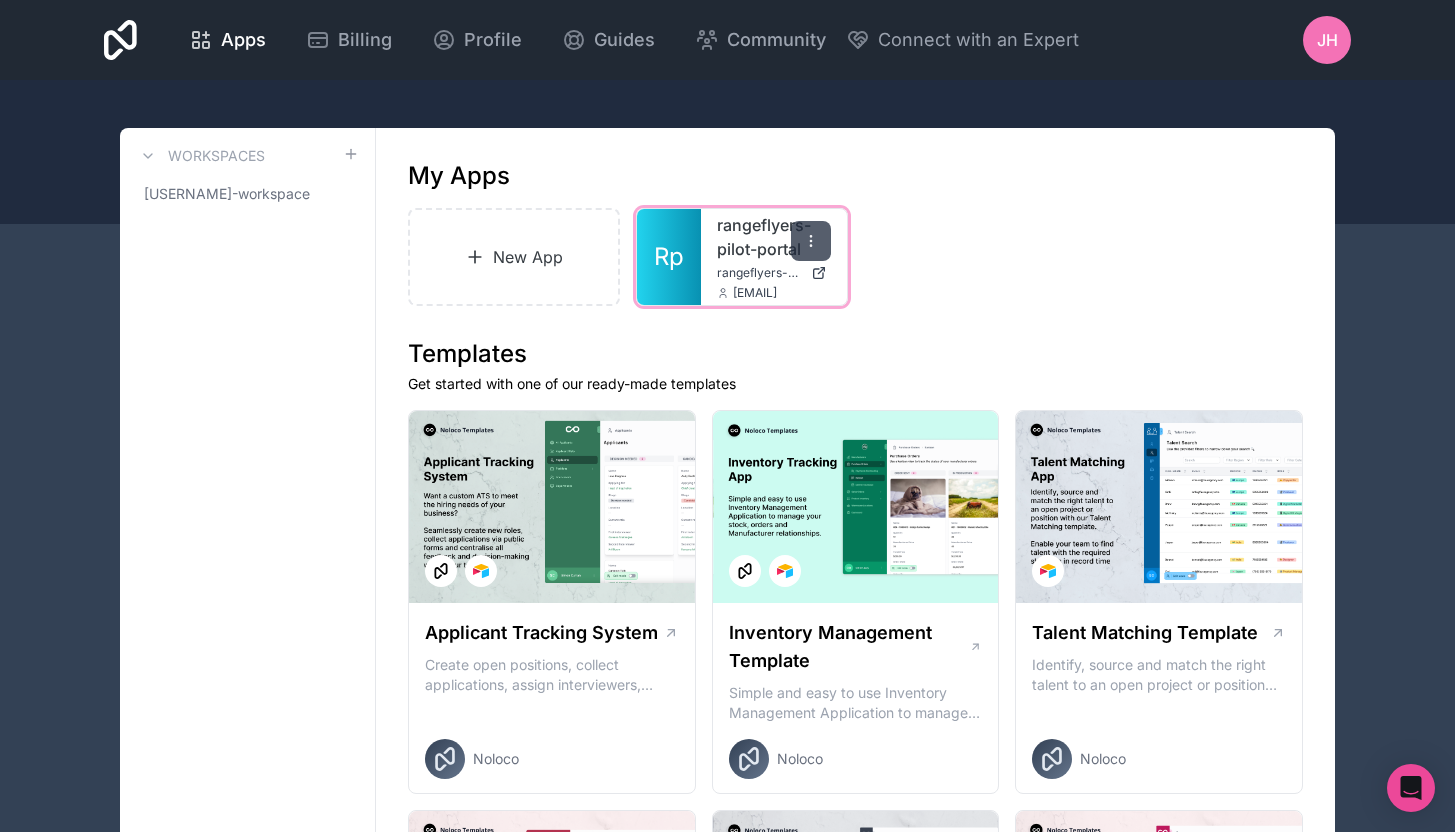 click at bounding box center (811, 241) 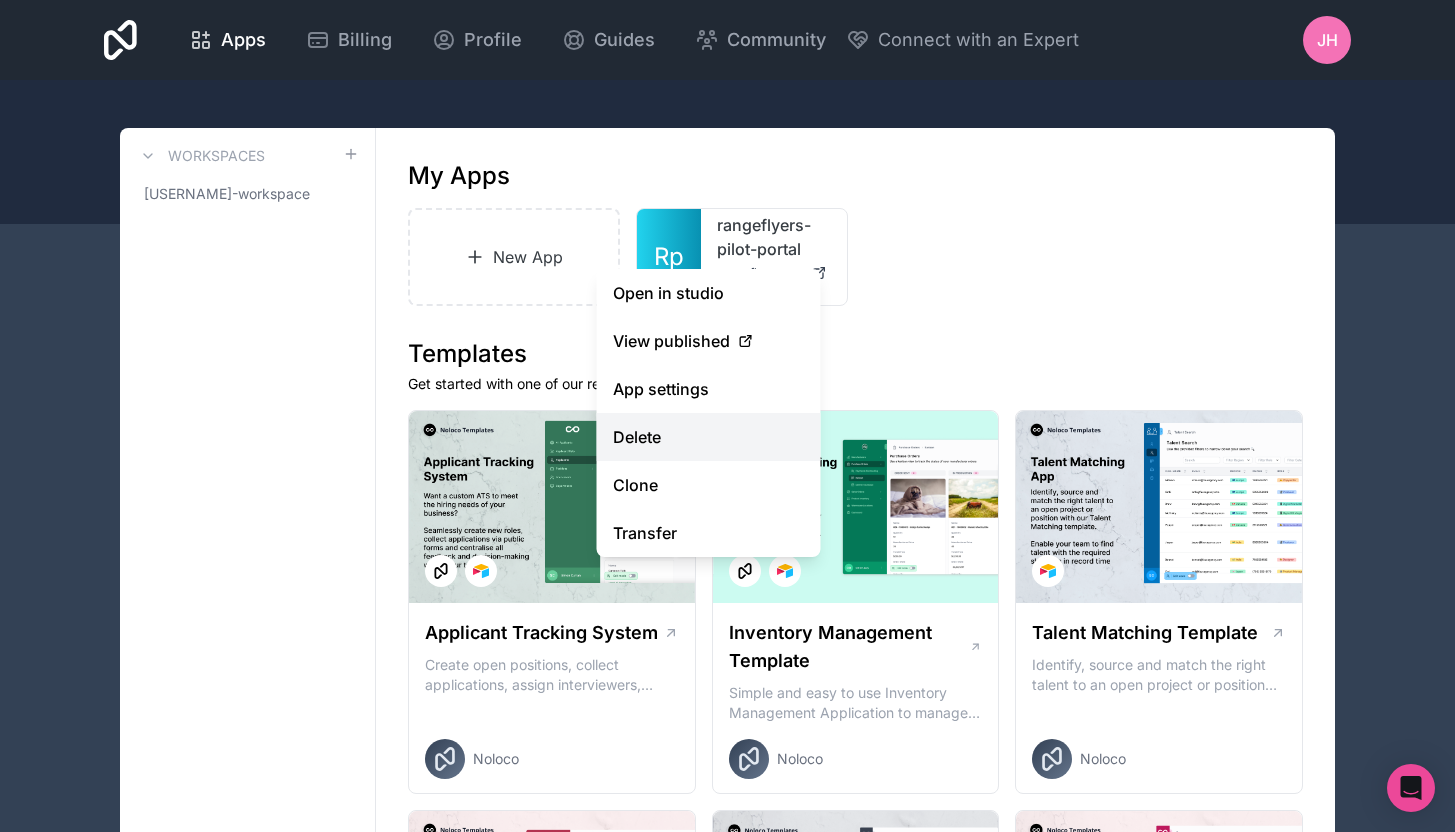 click on "Delete" at bounding box center [709, 437] 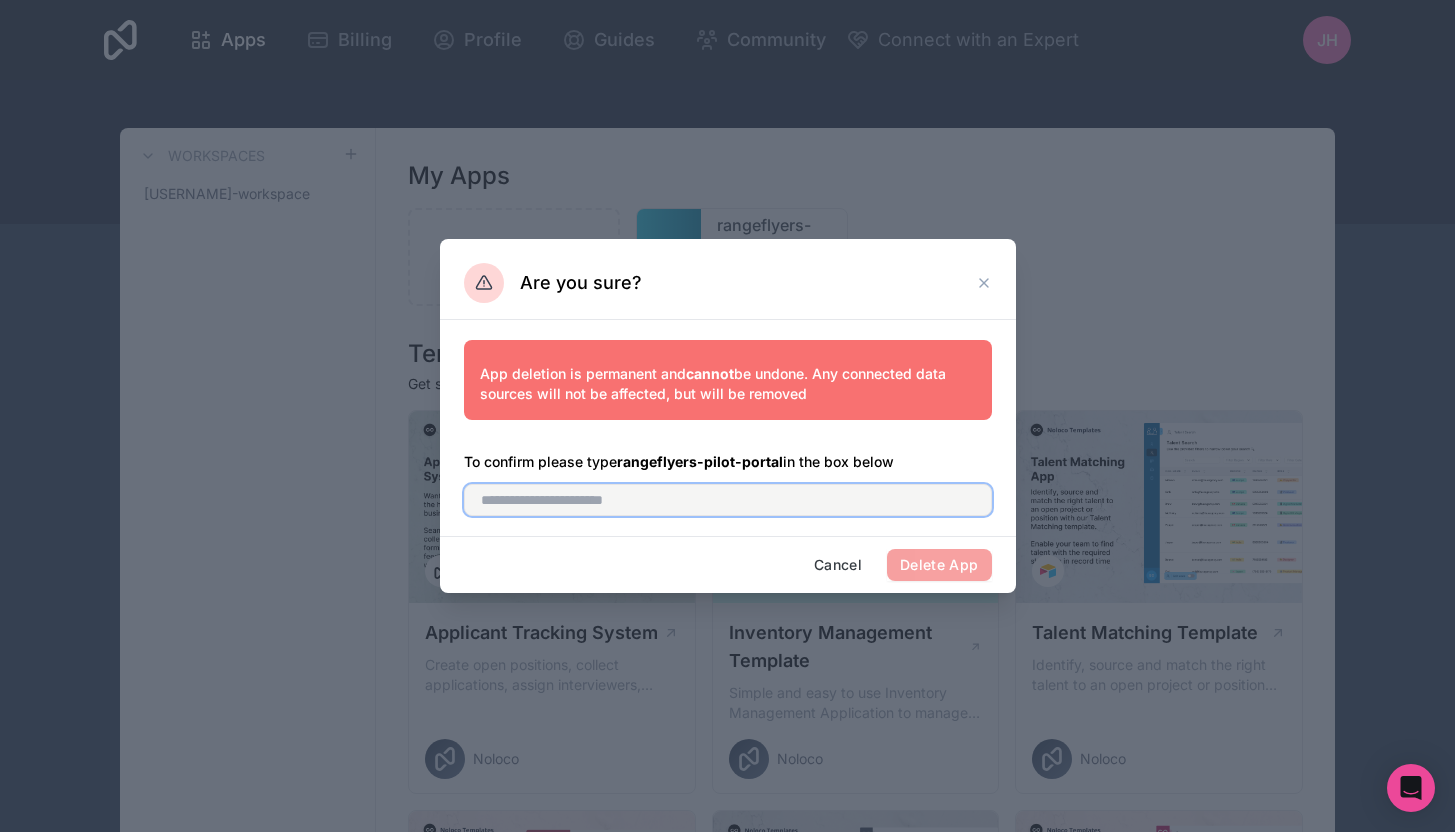 click at bounding box center [728, 500] 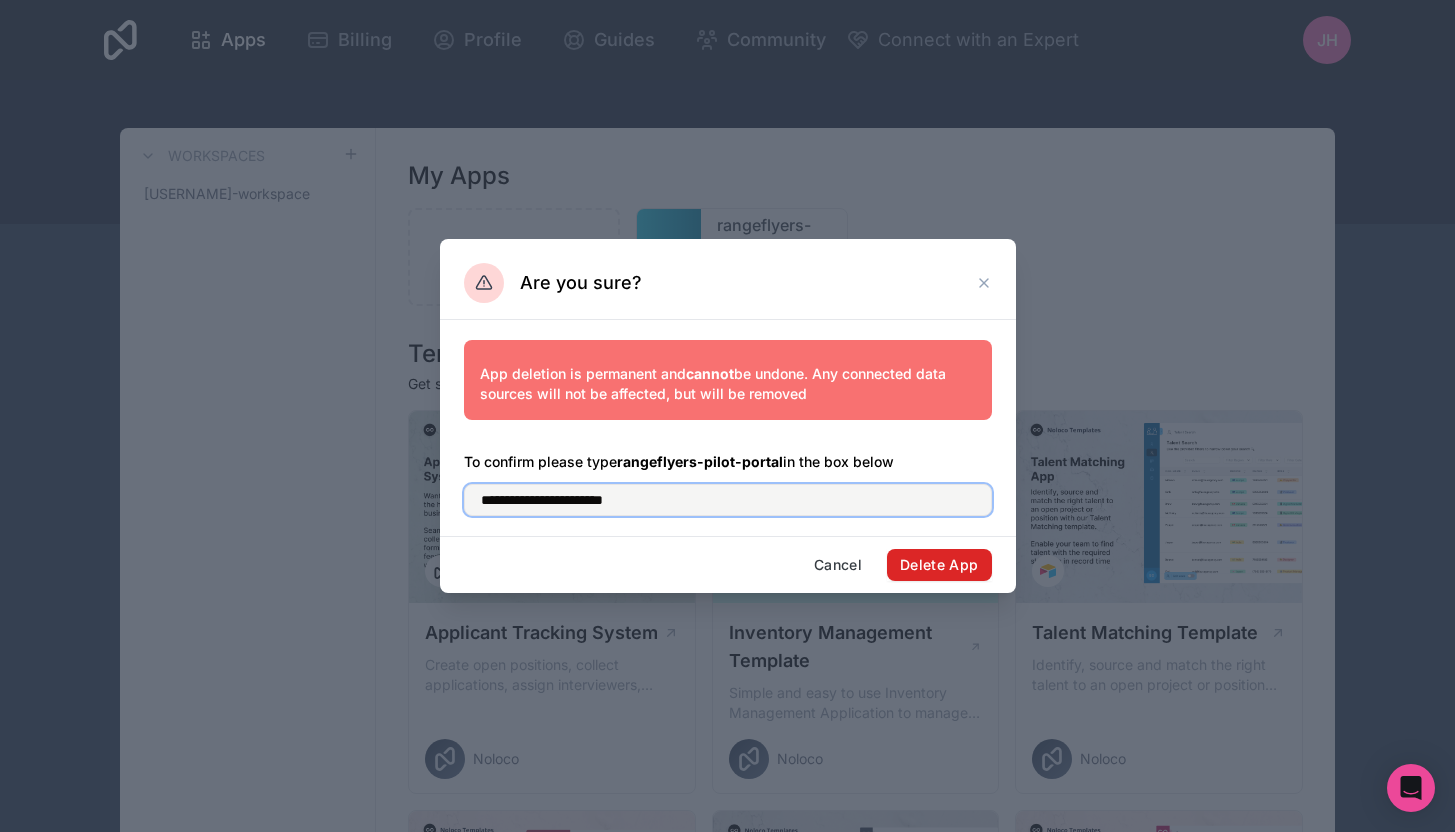 type on "**********" 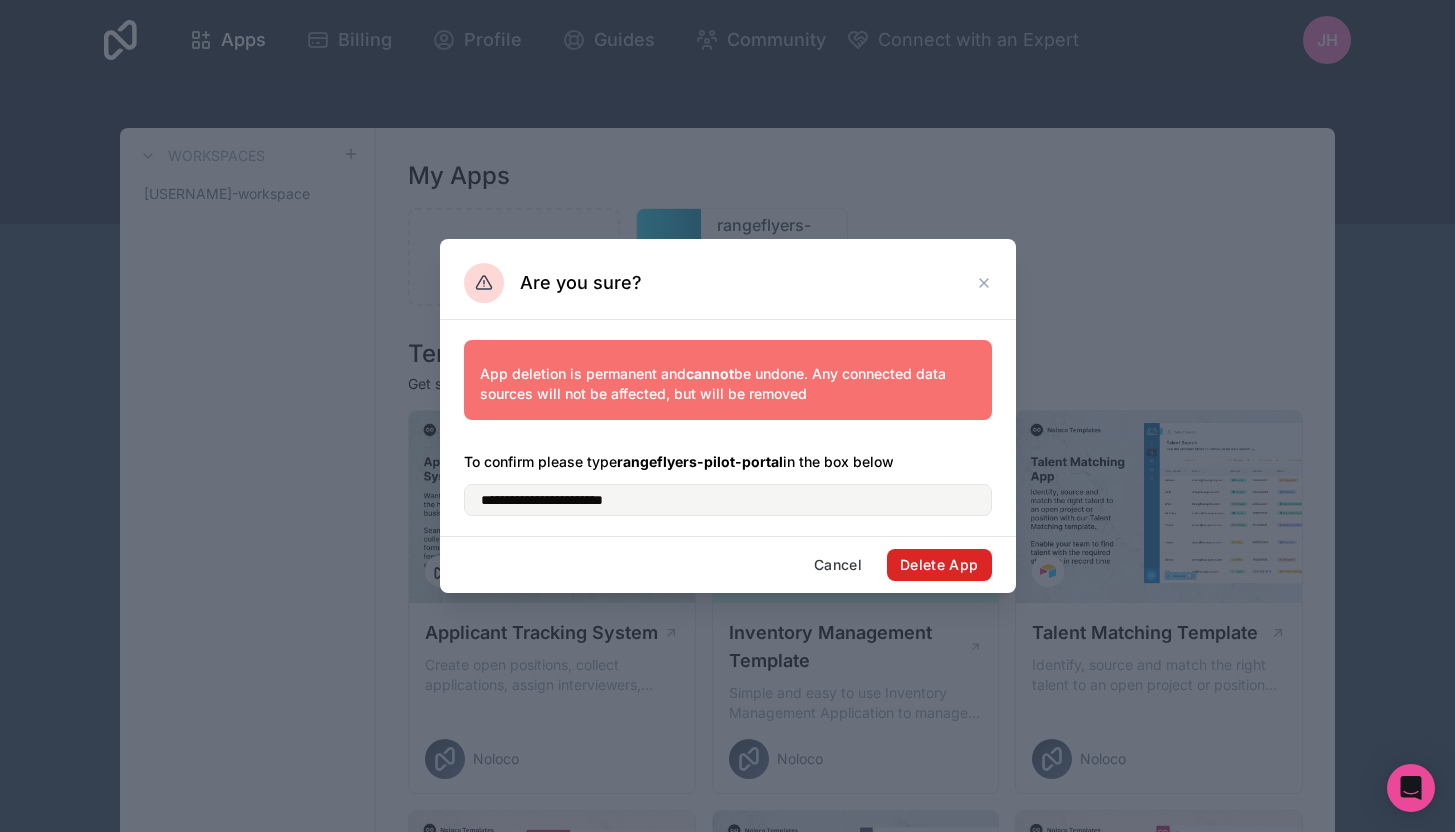 click on "Delete App" at bounding box center [939, 565] 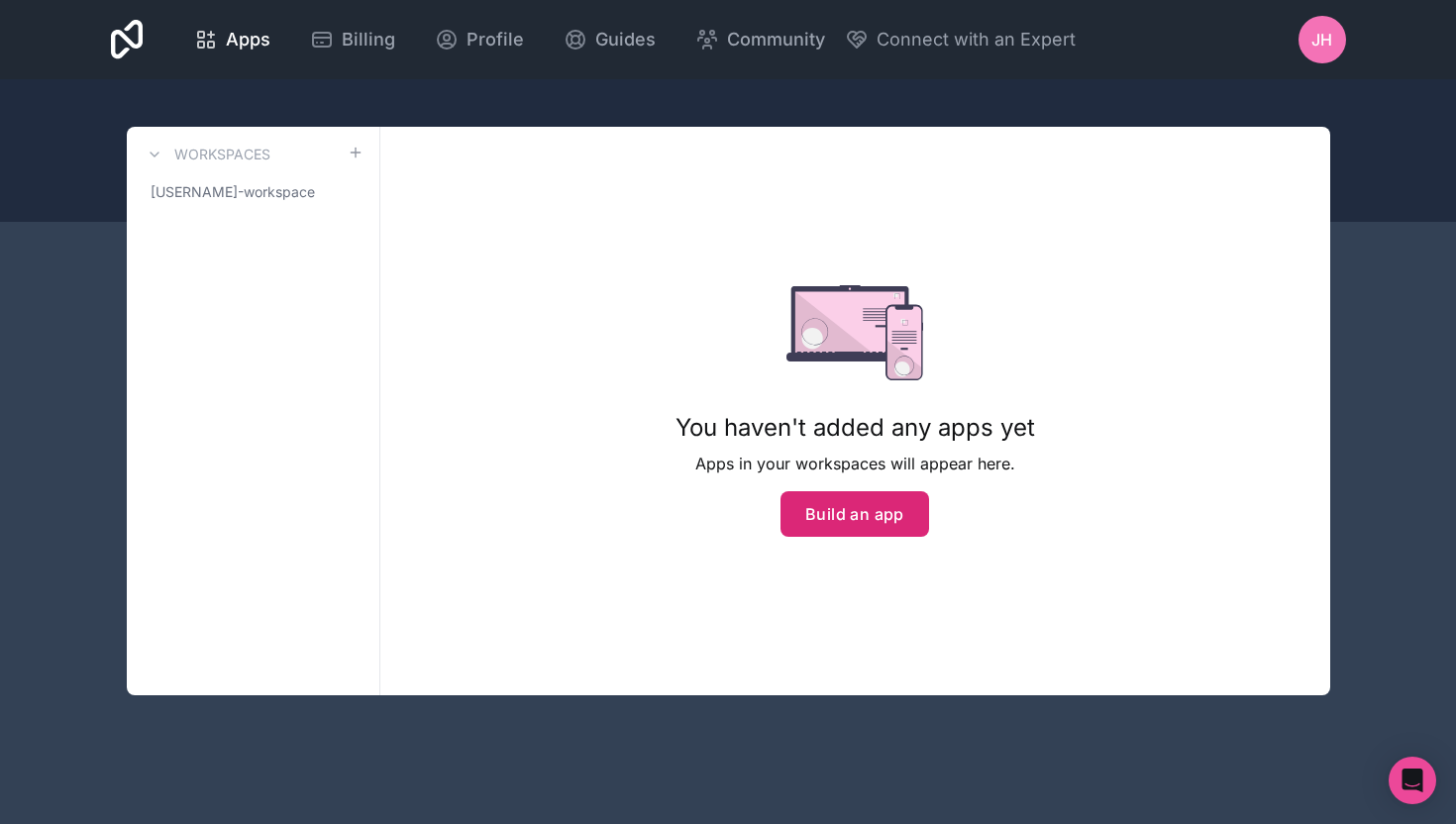 click on "Build an app" at bounding box center (855, 514) 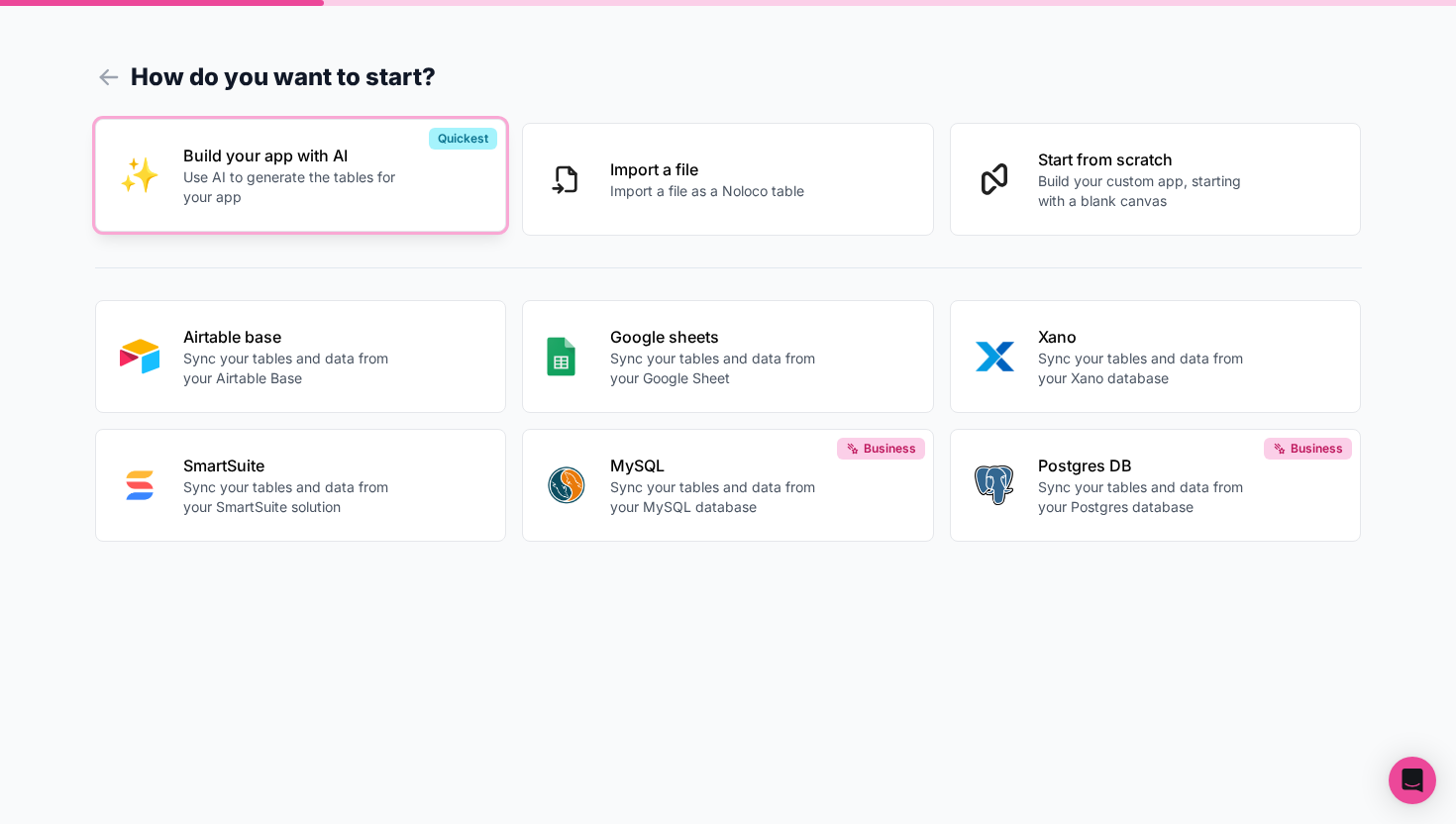 drag, startPoint x: 108, startPoint y: 84, endPoint x: 195, endPoint y: 229, distance: 169.0976 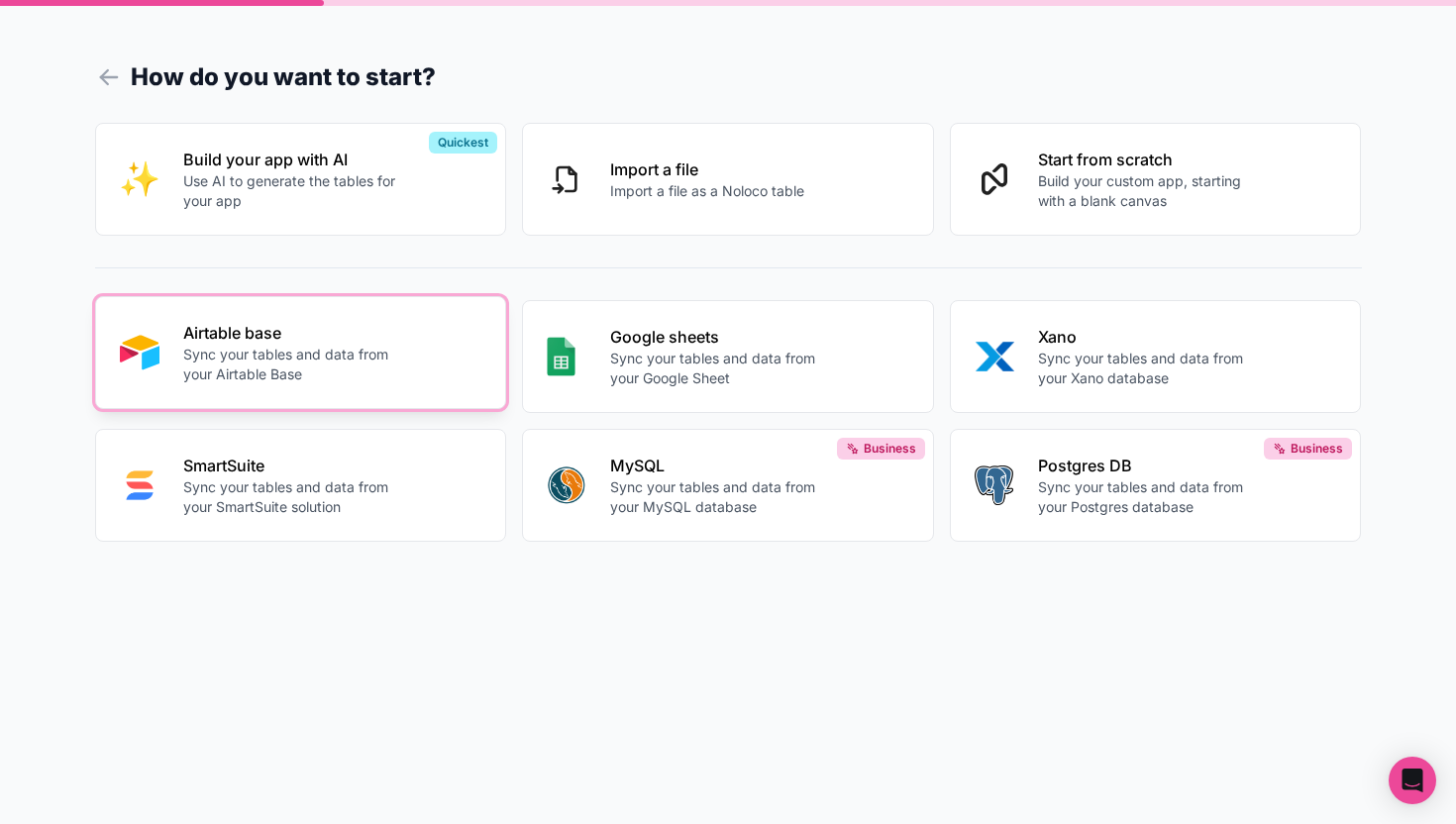 click on "Airtable base Sync your tables and data from your Airtable Base" at bounding box center (301, 353) 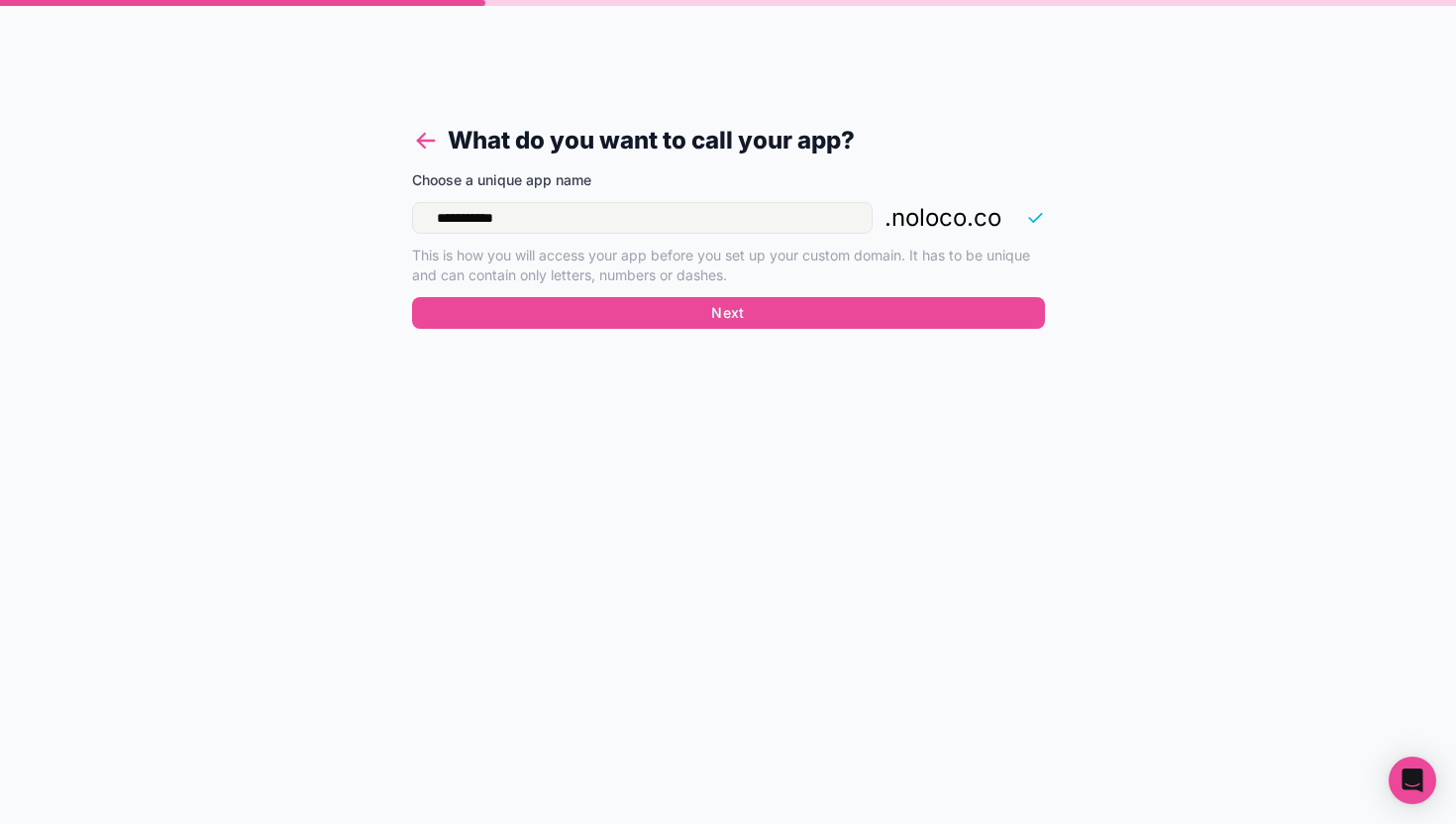click 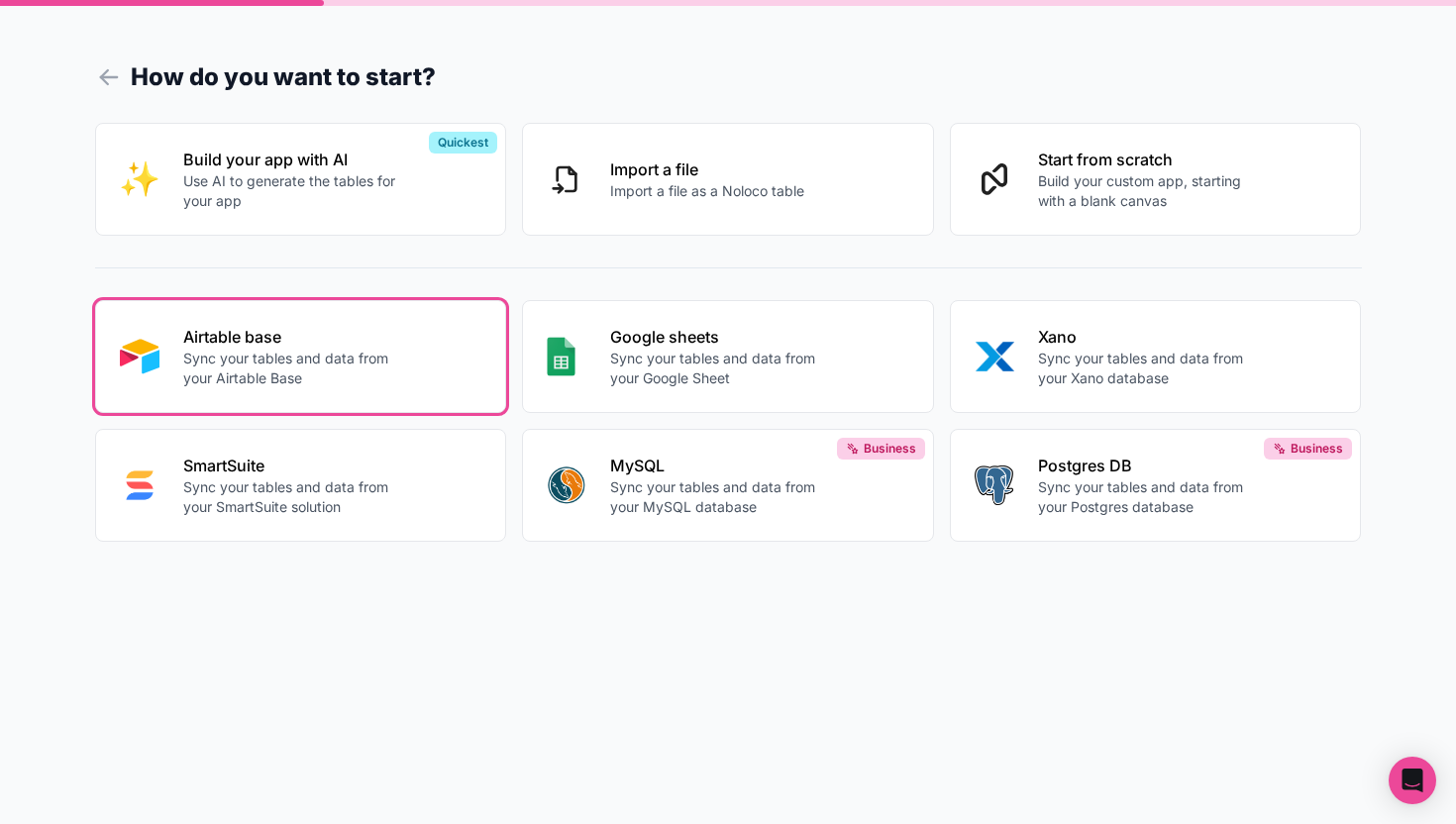 click on "How do you want to start? Build your app with AI Use AI to generate the tables for your app Quickest Import a file Import a file as a Noloco table Start from scratch Build your custom app, starting with a blank canvas Airtable base Sync your tables and data from your Airtable Base Google sheets Sync your tables and data from your Google Sheet Xano Sync your tables and data from your Xano database SmartSuite Sync your tables and data from your SmartSuite solution MySQL Sync your tables and data from your MySQL database Business Postgres DB Sync your tables and data from your Postgres database Business" at bounding box center (728, 412) 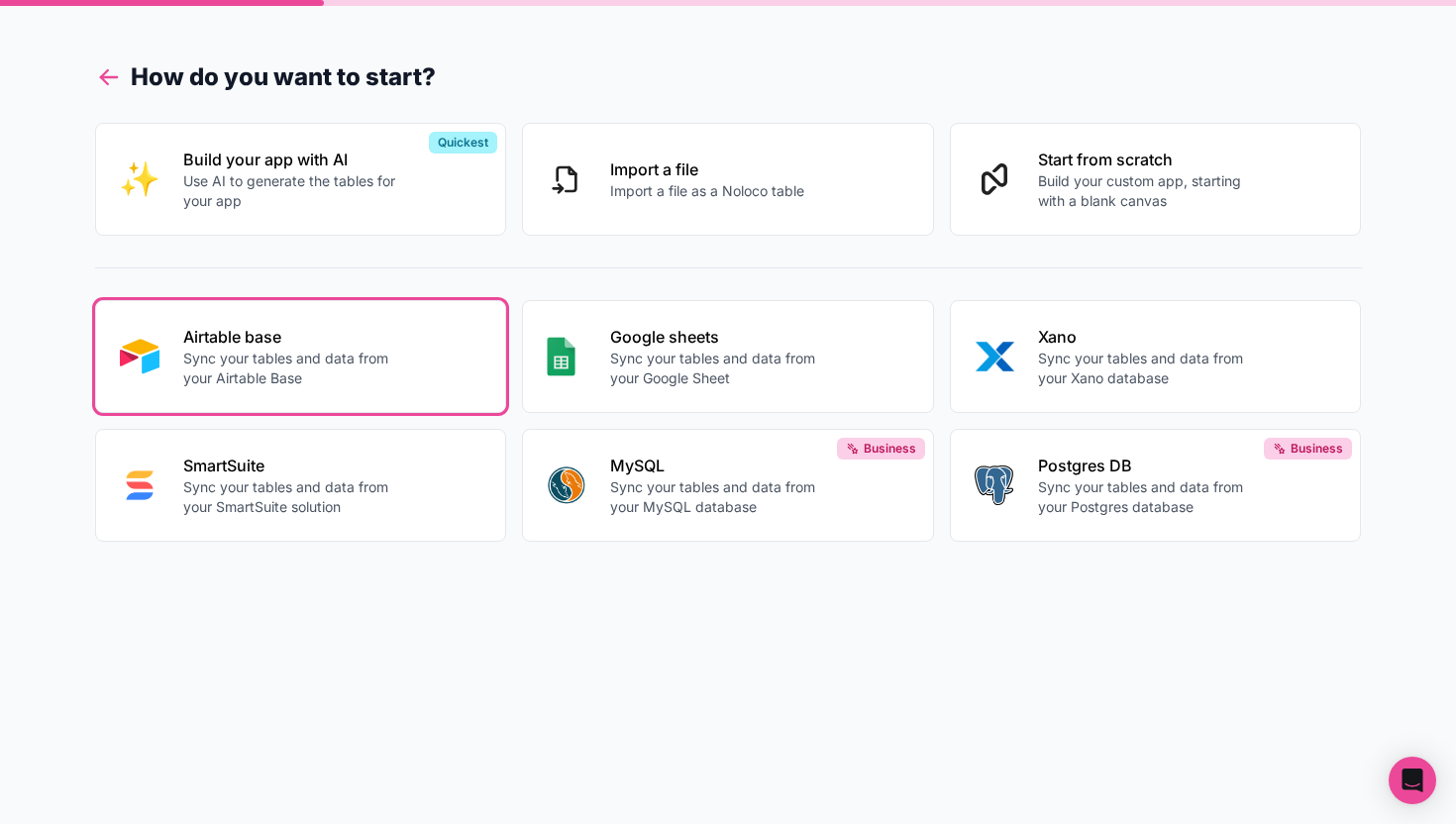 click 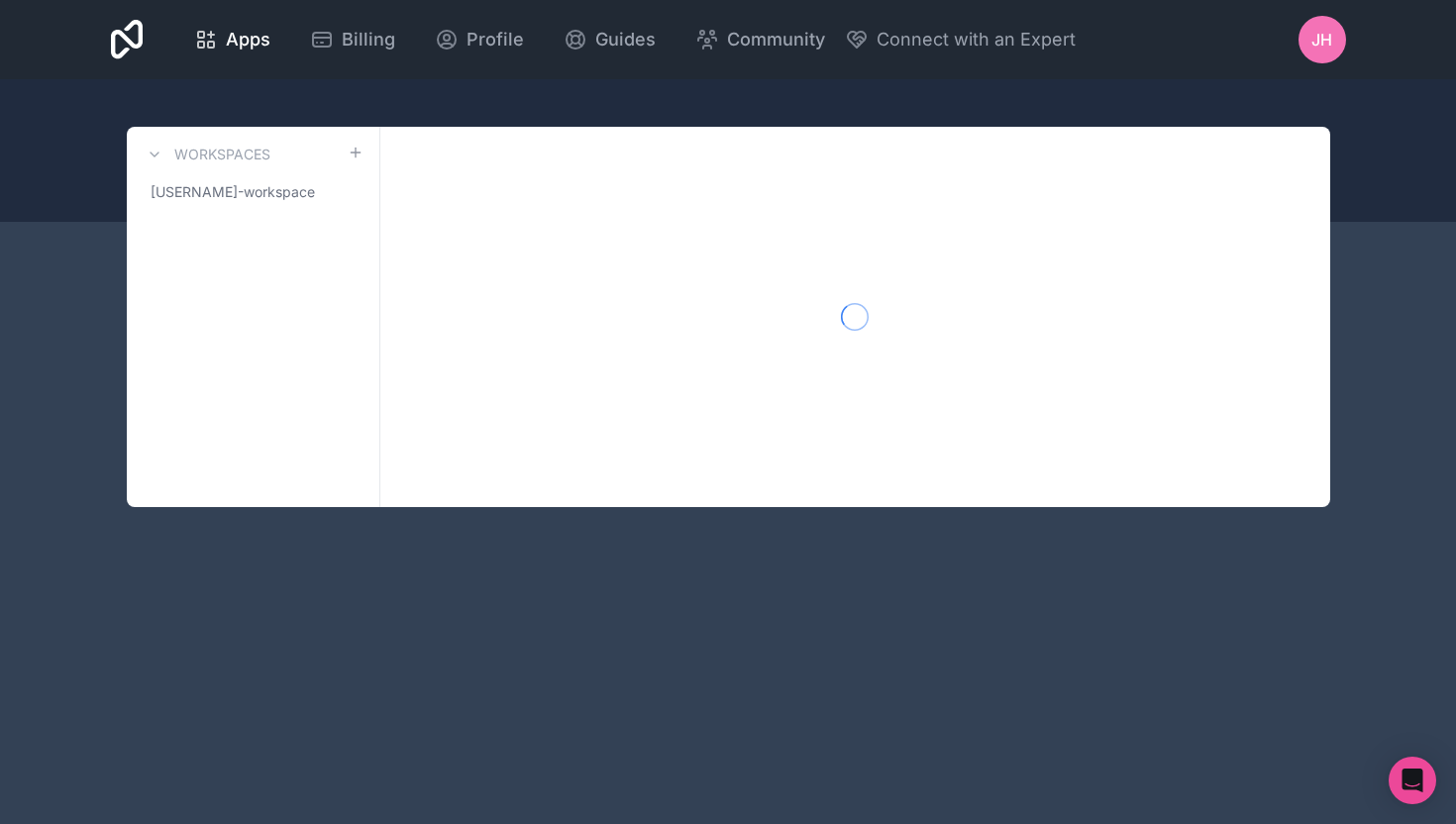 click on "Apps Billing Profile Guides Community Connect with an Expert JH Billing Profile Guides Community Connect with an Expert Refer a friend Sign out" at bounding box center [728, 40] 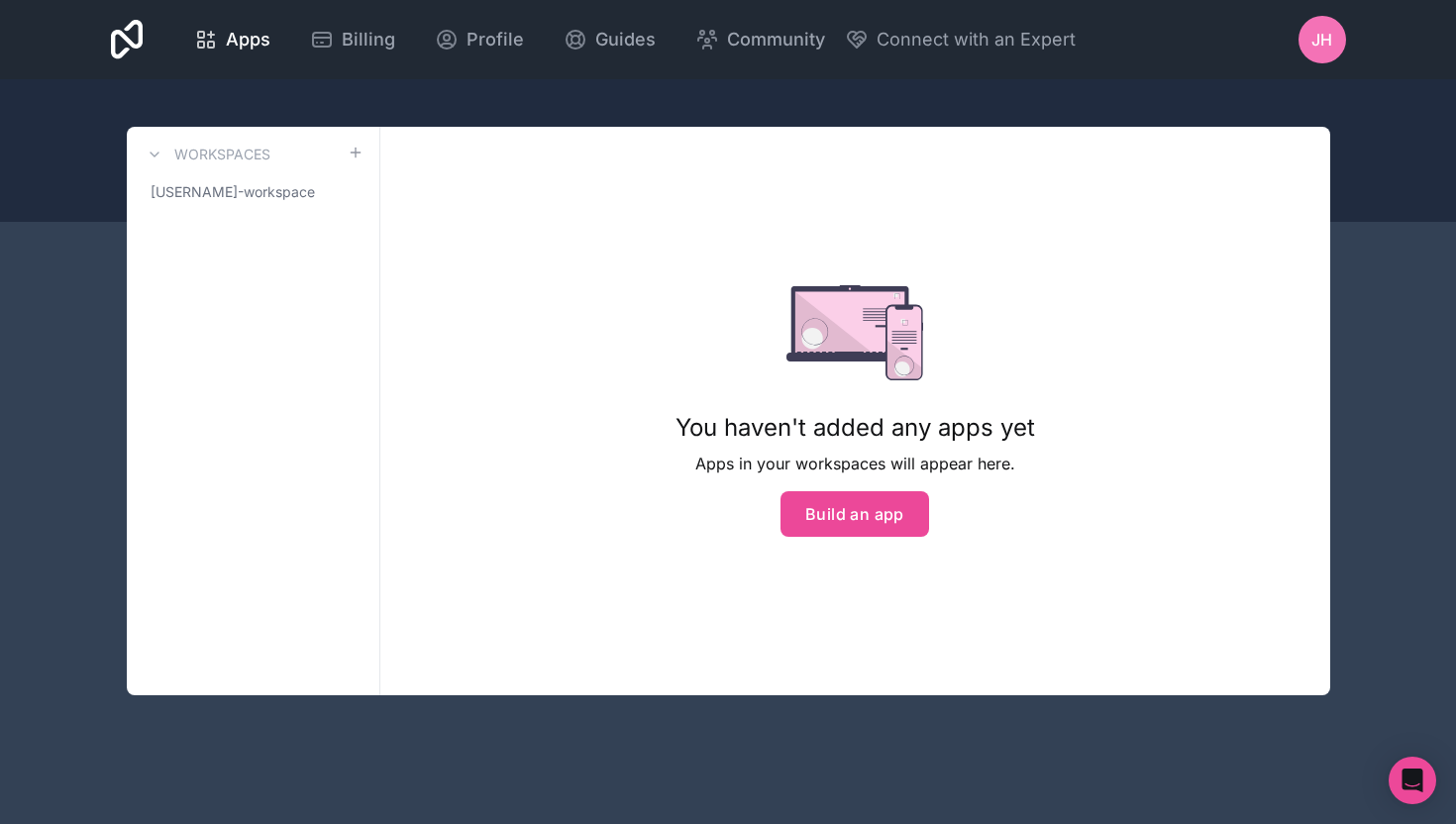 drag, startPoint x: 686, startPoint y: 88, endPoint x: 630, endPoint y: 76, distance: 57.271284 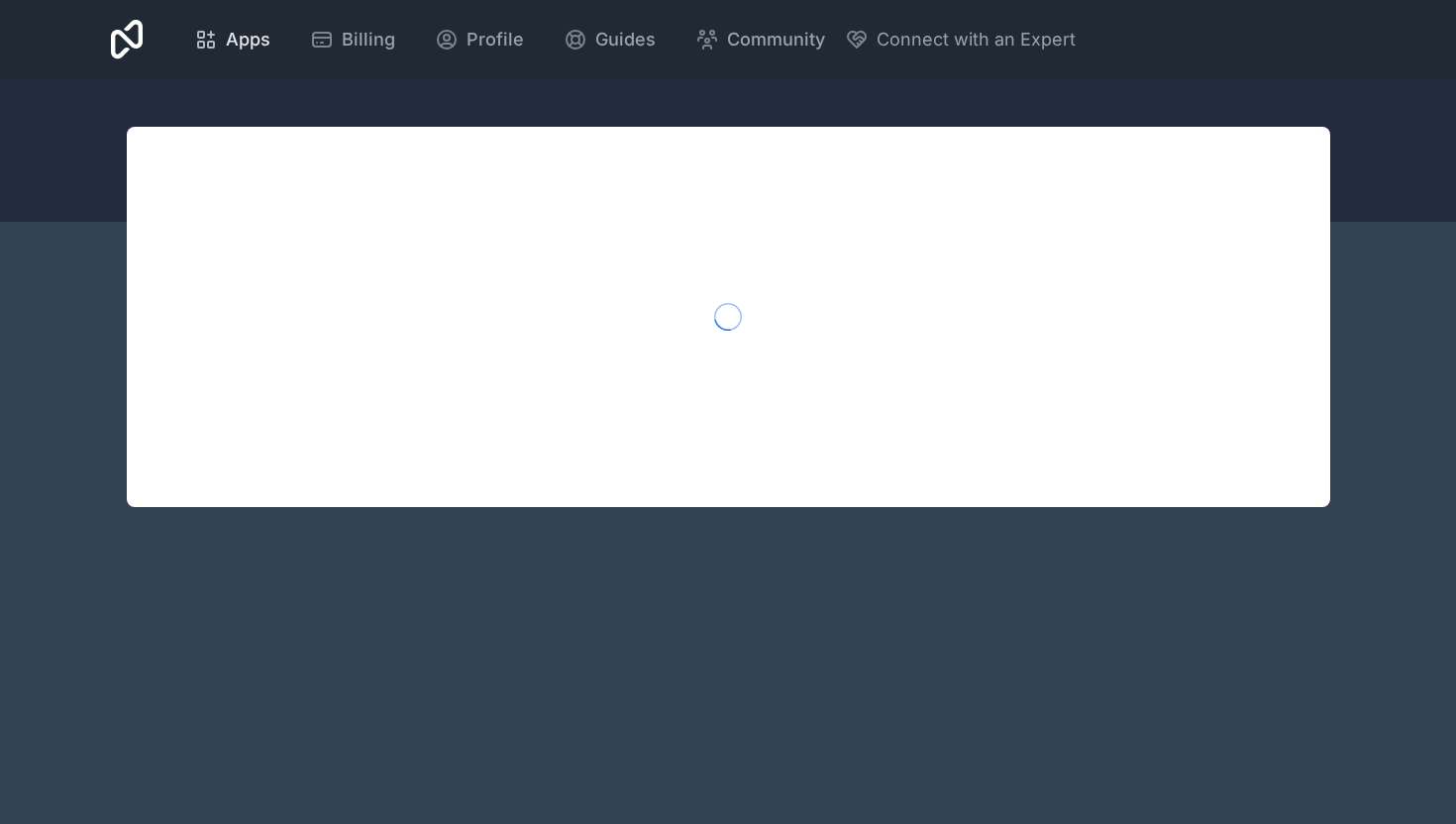 scroll, scrollTop: 0, scrollLeft: 0, axis: both 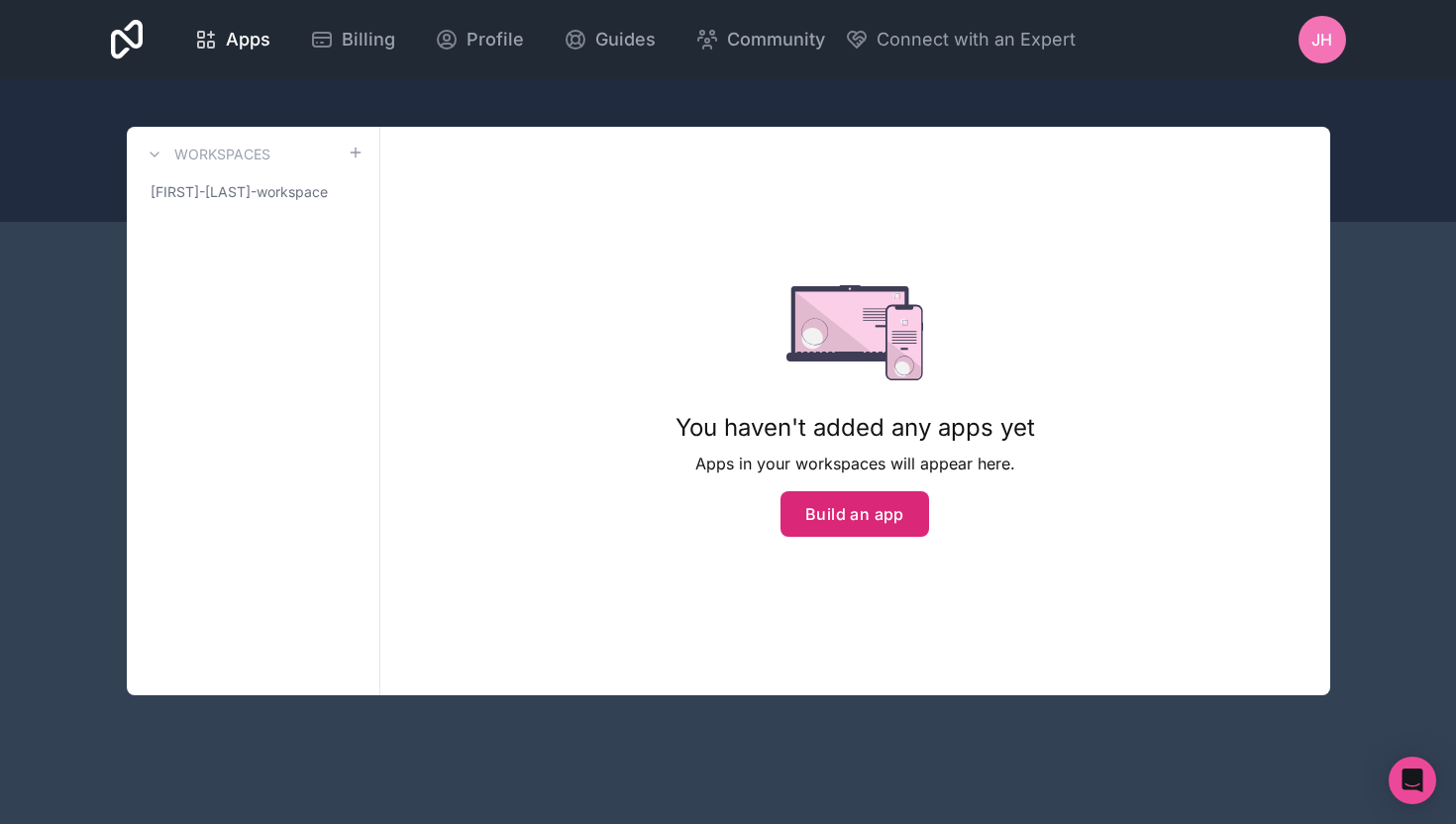 click on "Build an app" at bounding box center (855, 514) 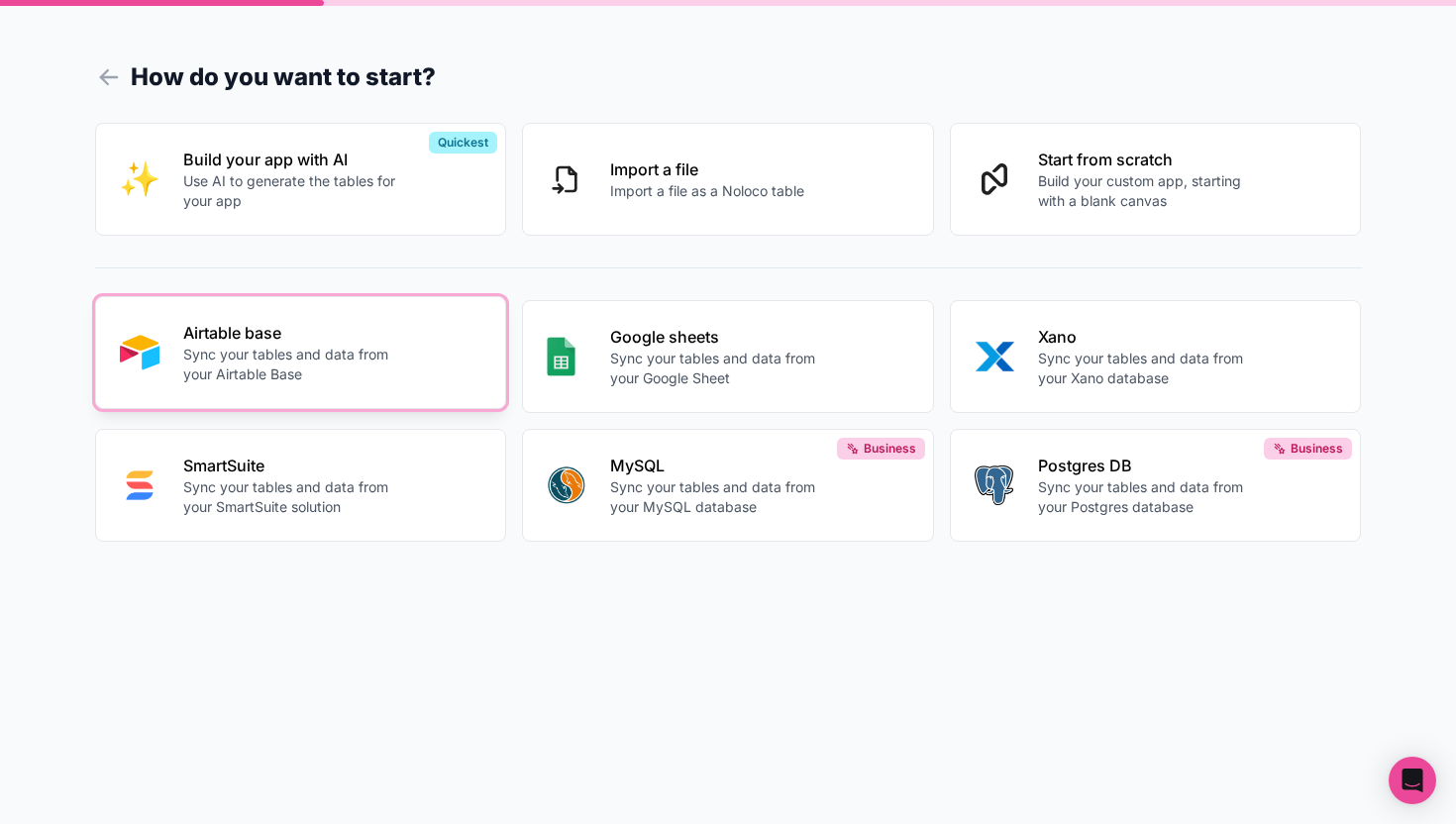 click on "Sync your tables and data from your Airtable Base" at bounding box center (293, 364) 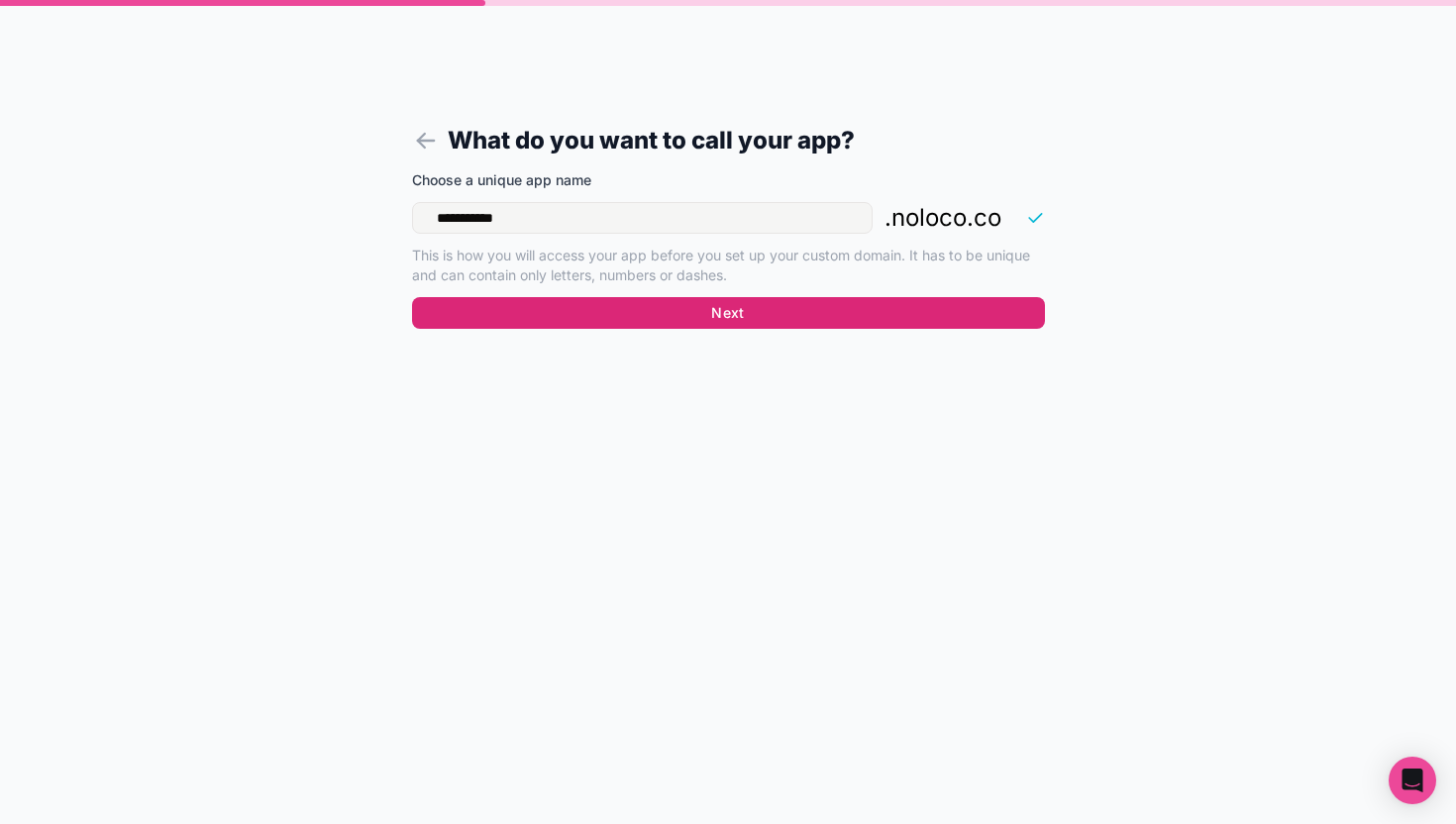drag, startPoint x: 778, startPoint y: 307, endPoint x: 646, endPoint y: 233, distance: 151.32746 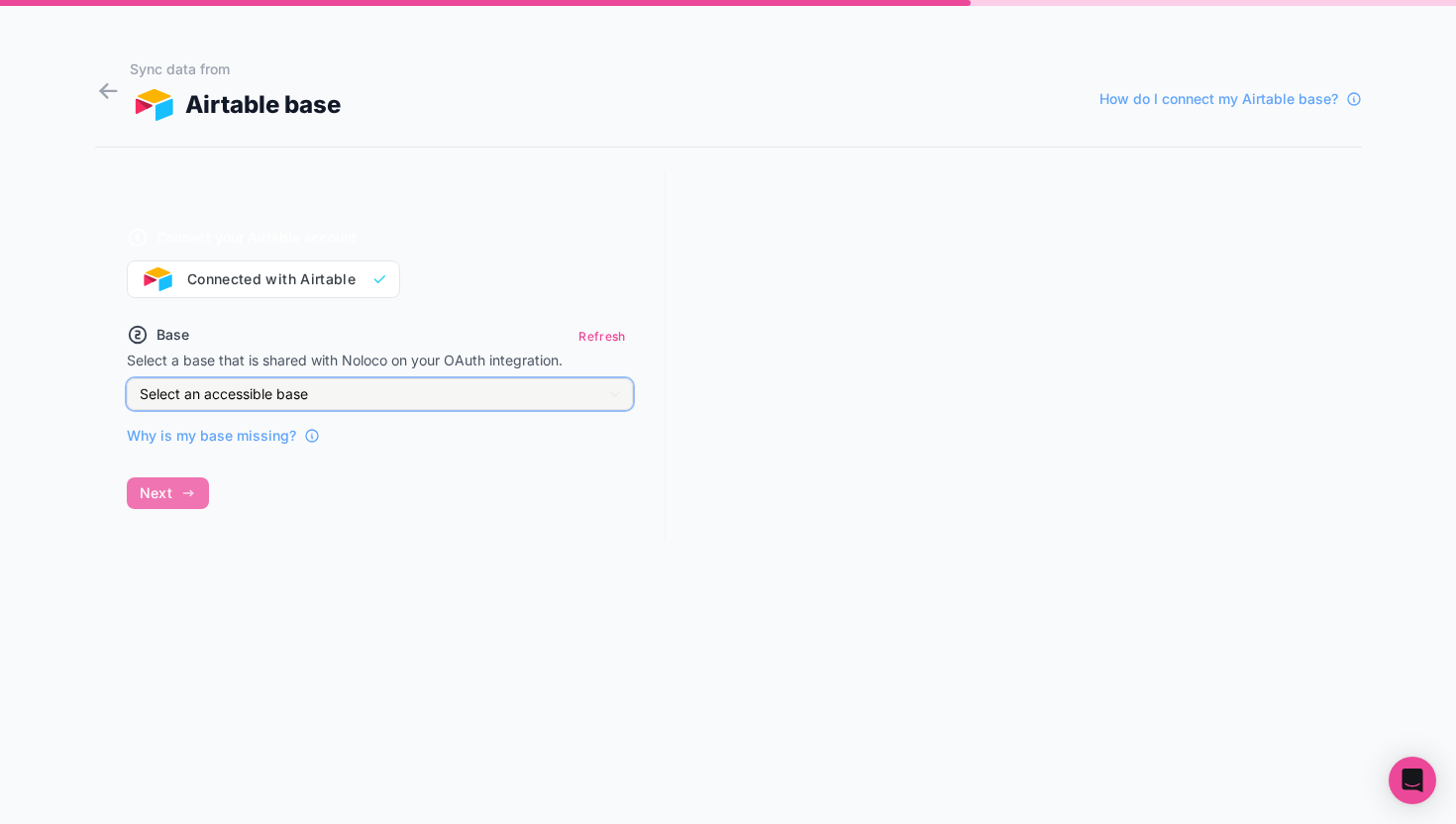 click on "Select an accessible base" at bounding box center (379, 394) 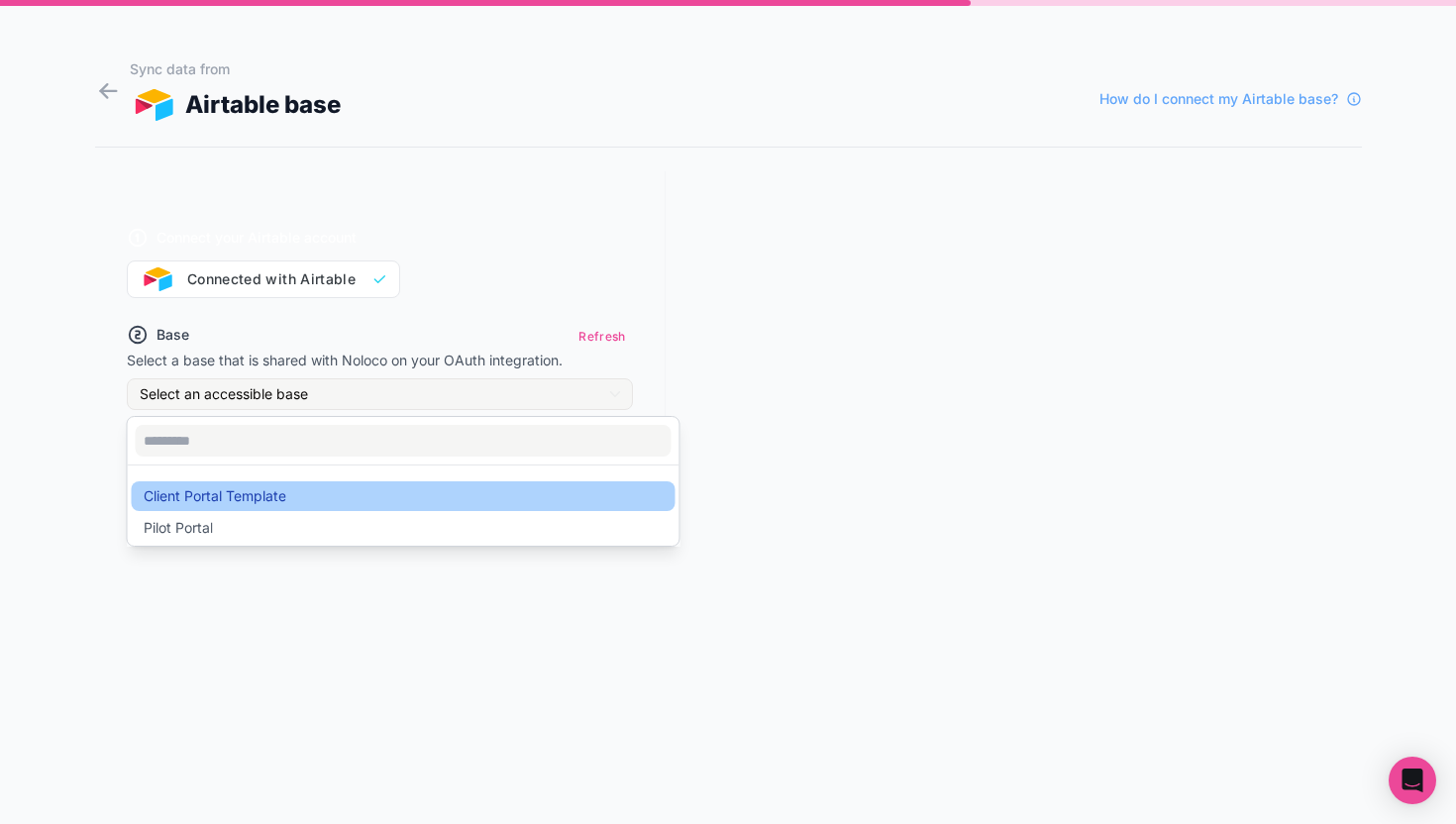 click on "Client Portal Template" at bounding box center (403, 496) 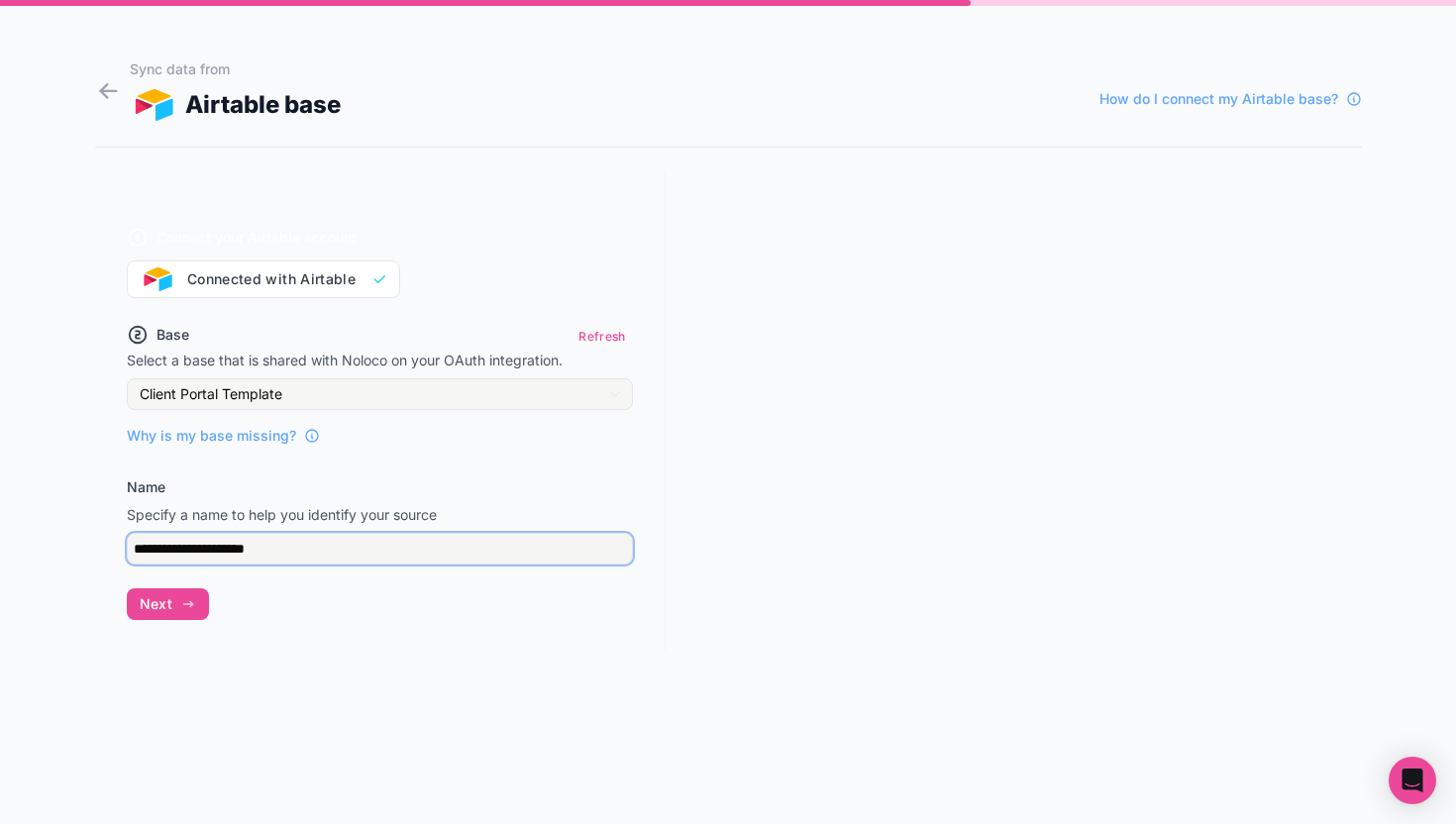 drag, startPoint x: 287, startPoint y: 551, endPoint x: 25, endPoint y: 547, distance: 262.03053 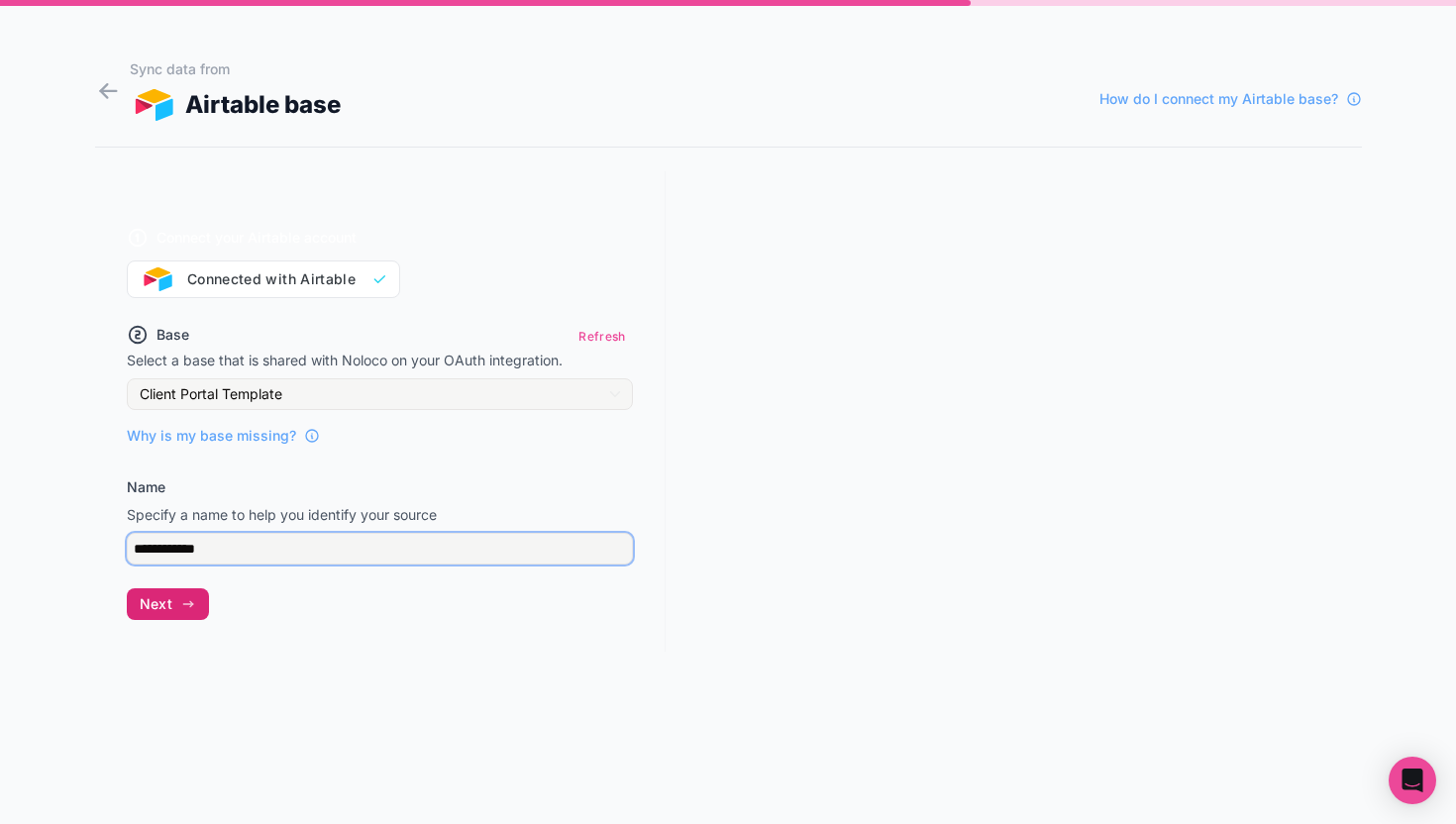 type on "**********" 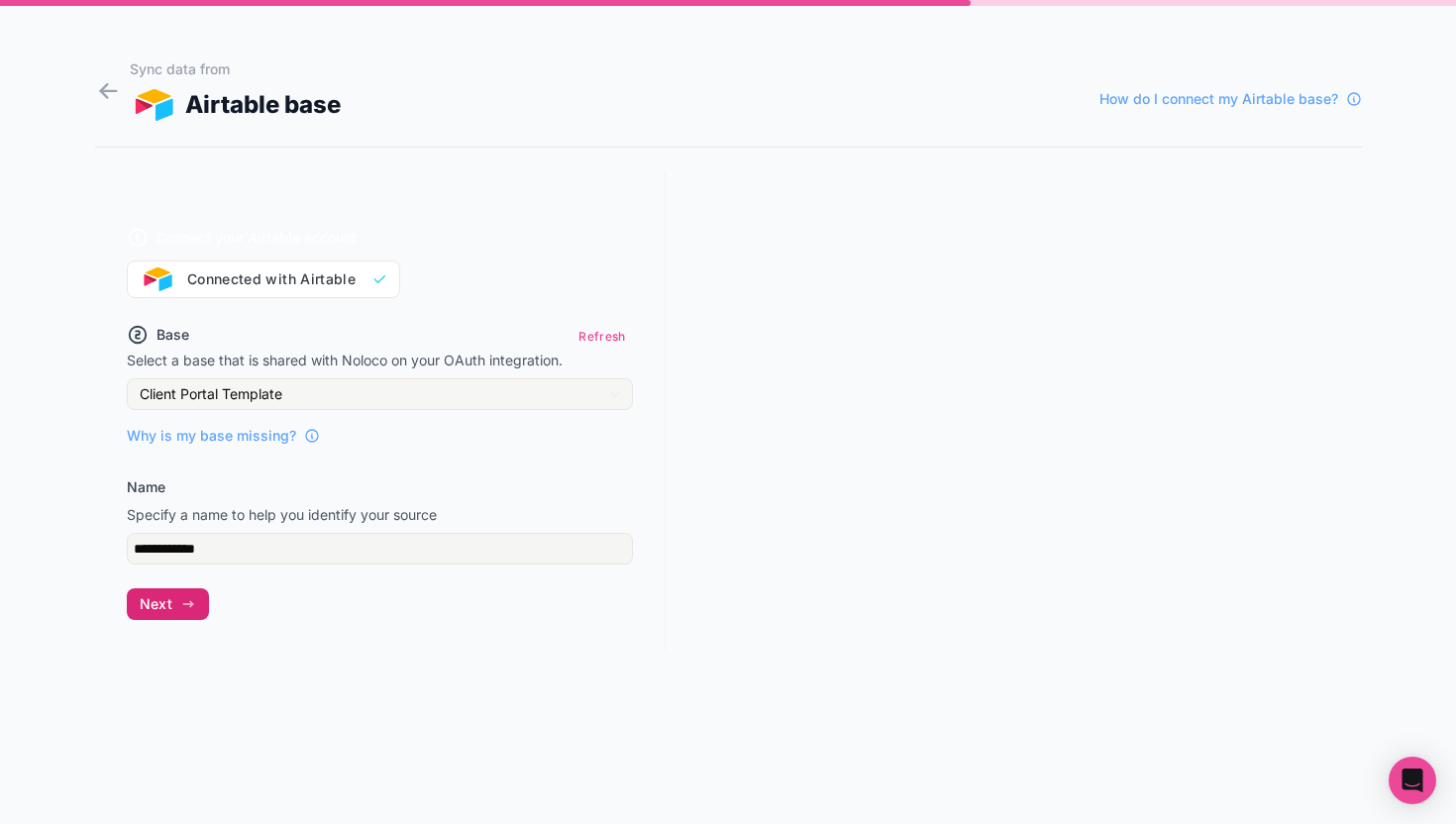 click on "Next" at bounding box center [167, 604] 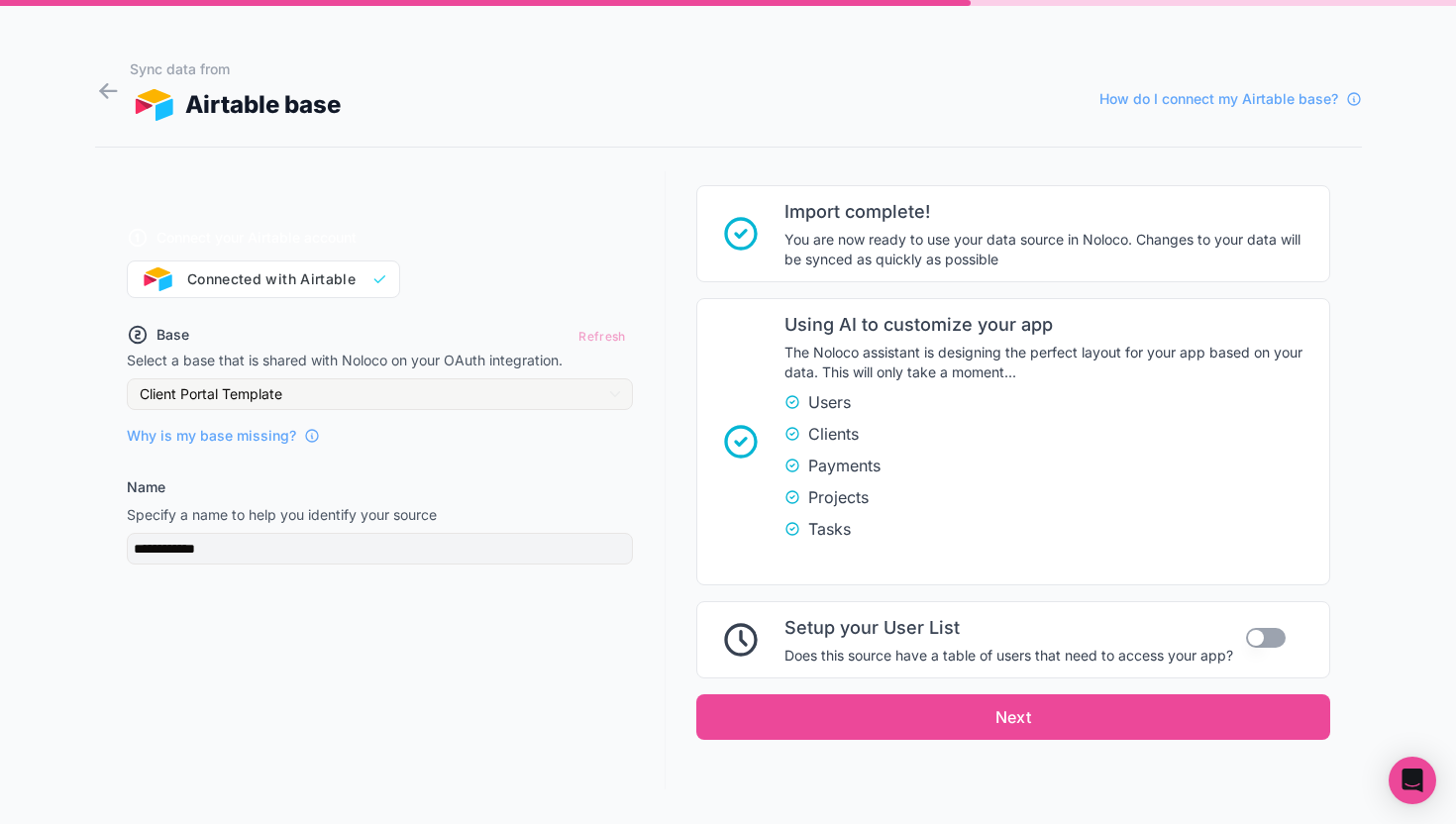 scroll, scrollTop: 343, scrollLeft: 0, axis: vertical 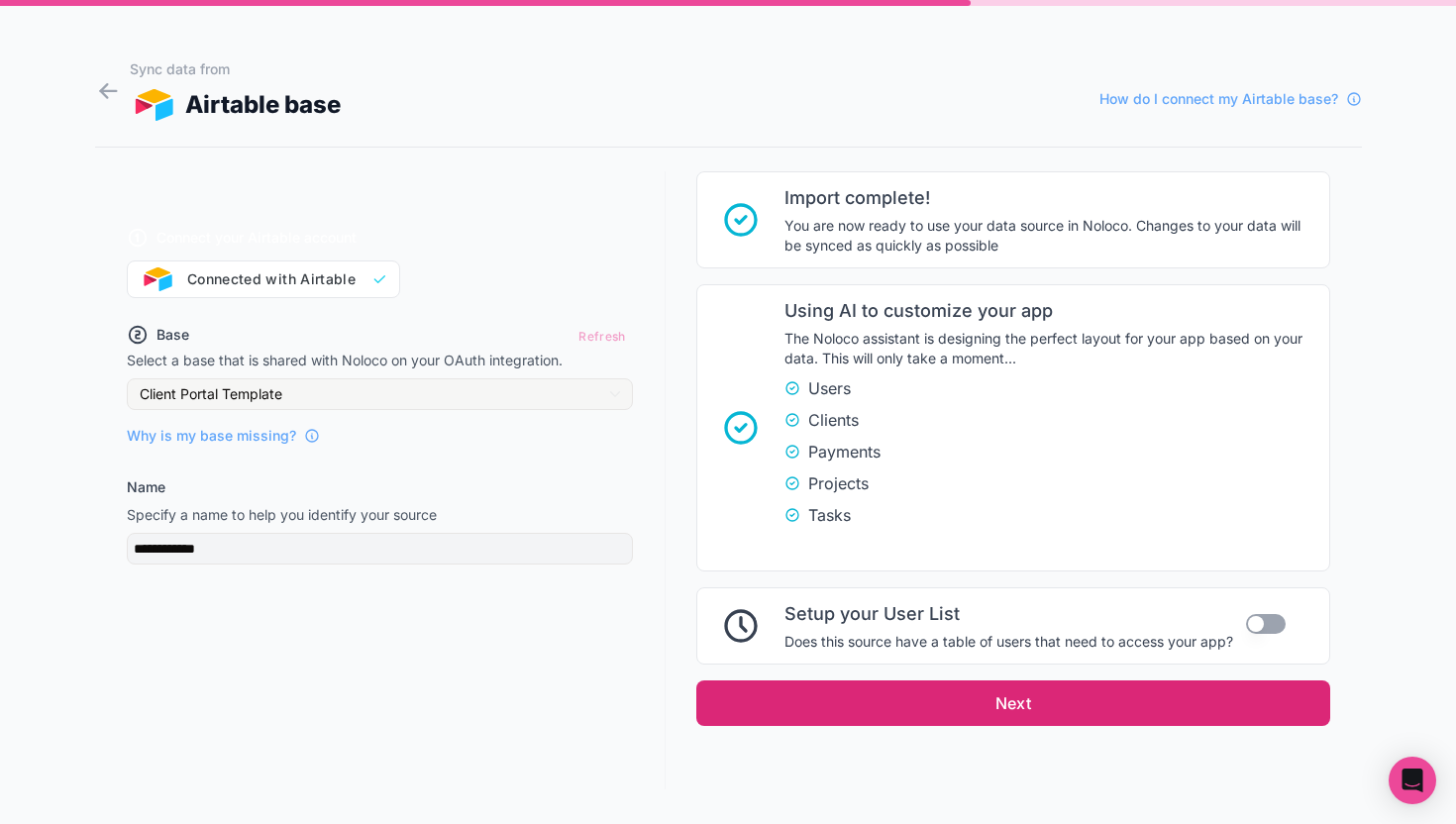 click on "Next" at bounding box center (1013, 703) 